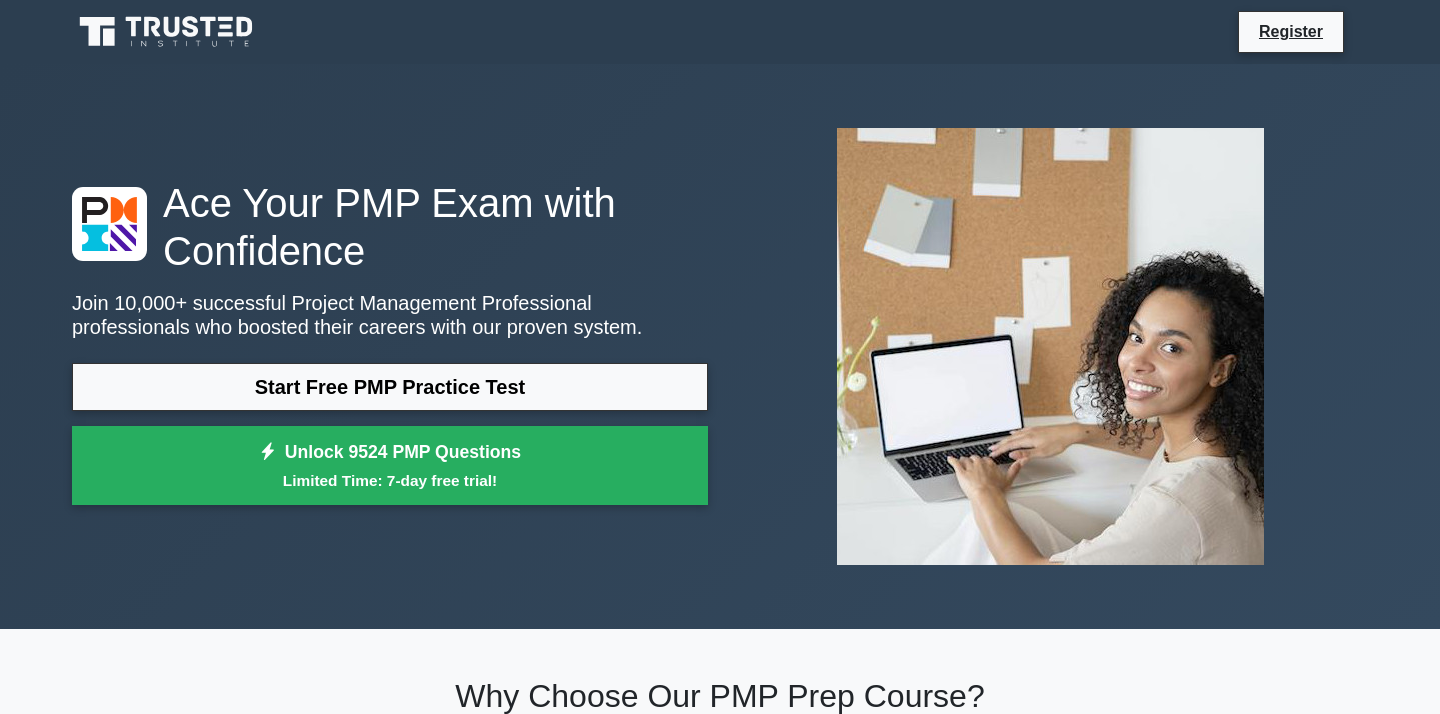 scroll, scrollTop: 0, scrollLeft: 0, axis: both 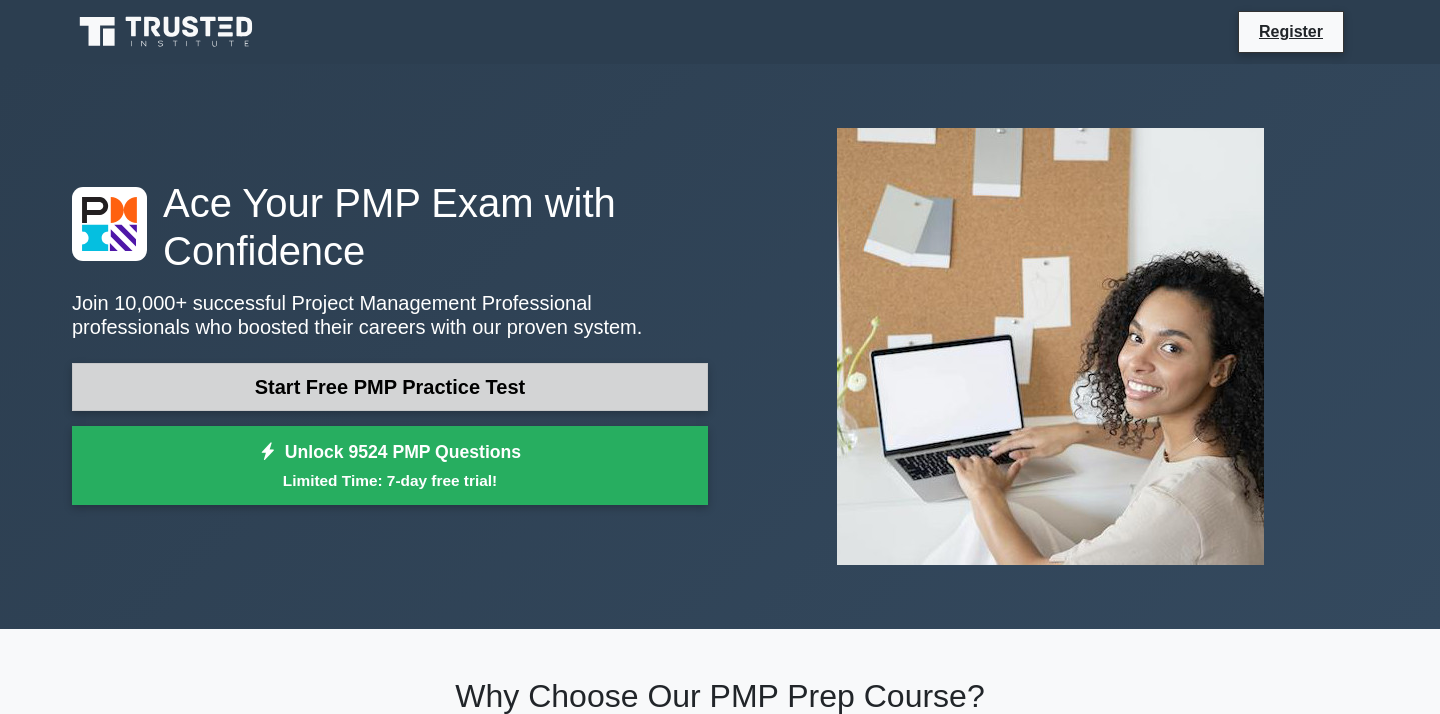 click on "Start Free PMP Practice Test" at bounding box center (390, 387) 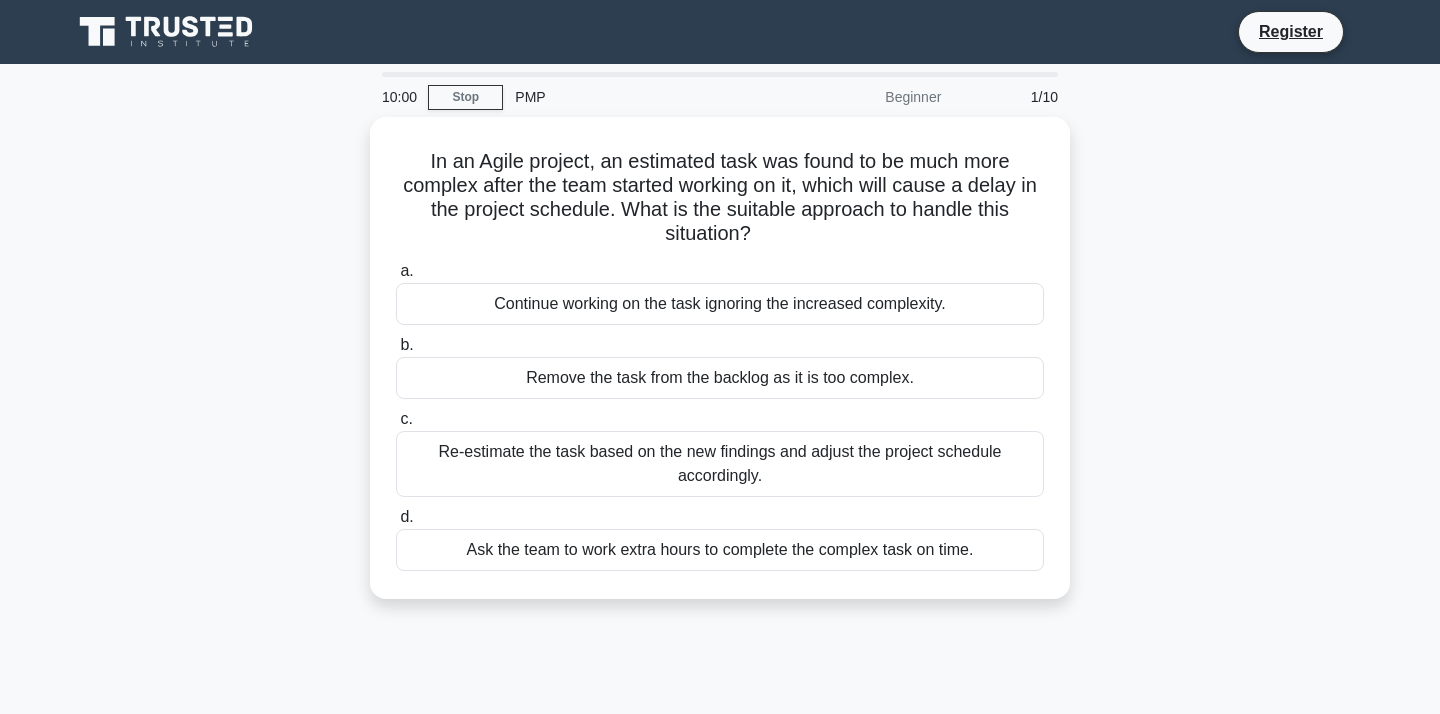 scroll, scrollTop: 0, scrollLeft: 0, axis: both 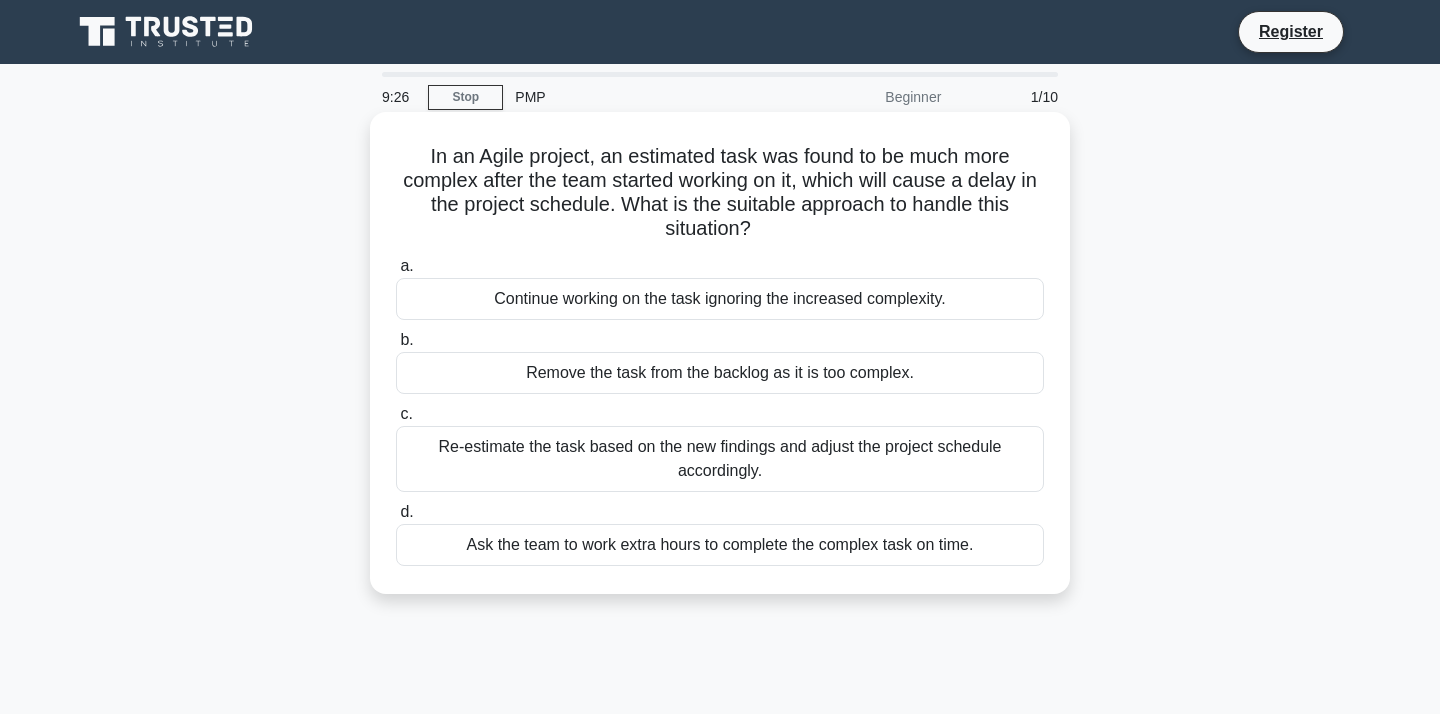 click on "Re-estimate the task based on the new findings and adjust the project schedule accordingly." at bounding box center (720, 459) 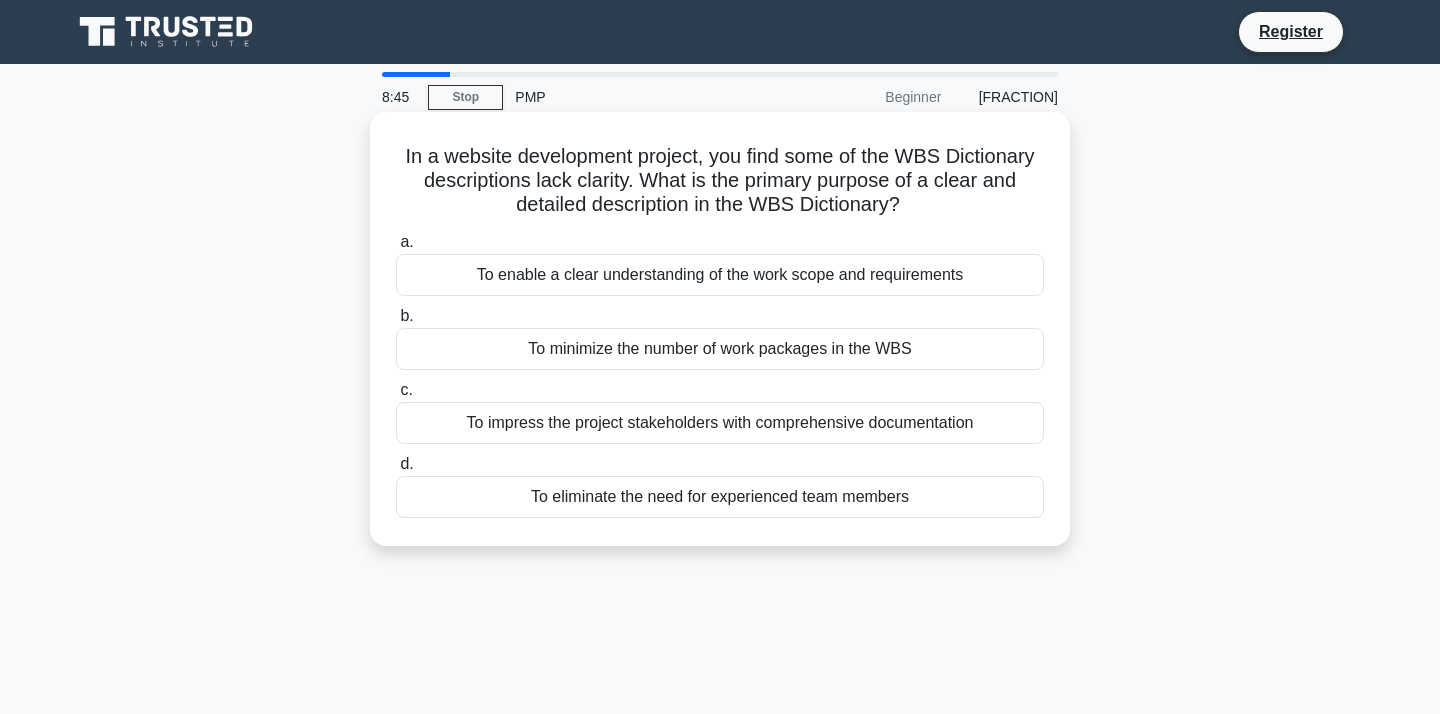 click on "To enable a clear understanding of the work scope and requirements" at bounding box center (720, 275) 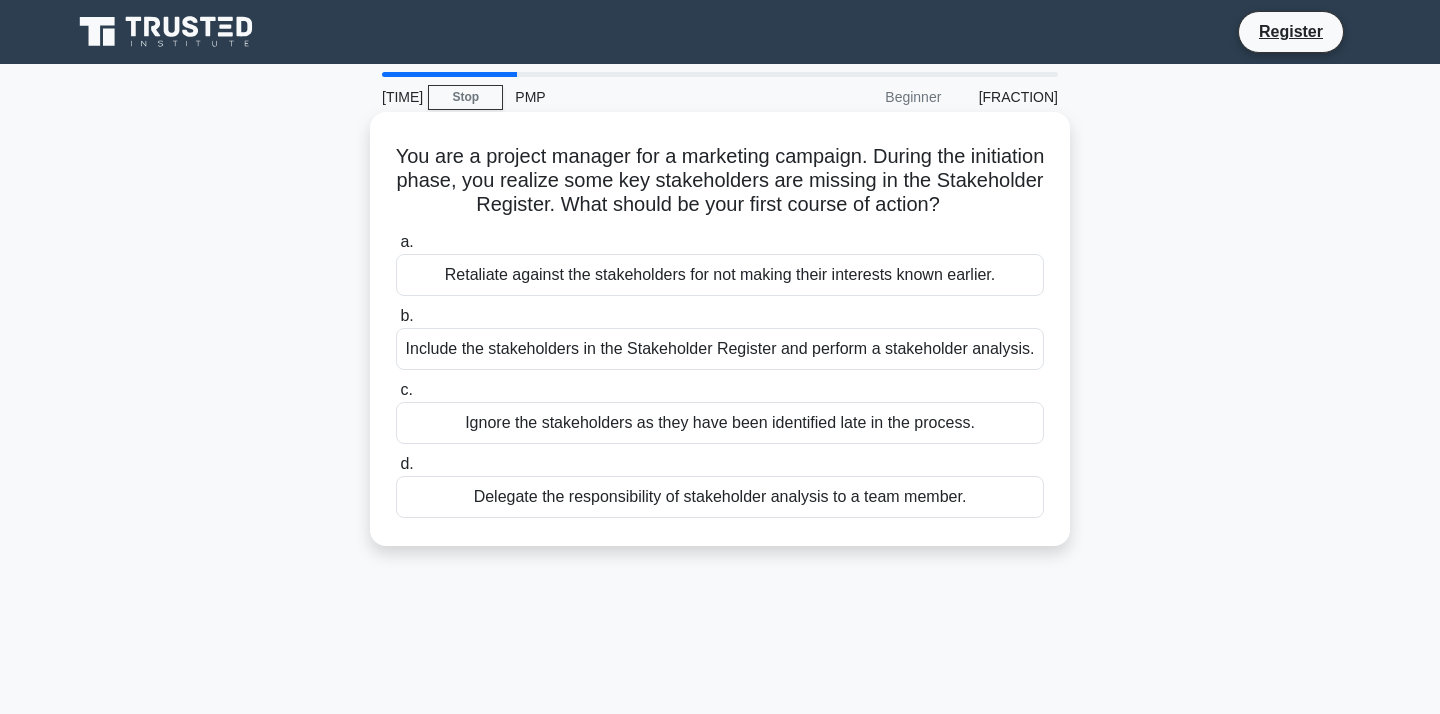 scroll, scrollTop: 0, scrollLeft: 0, axis: both 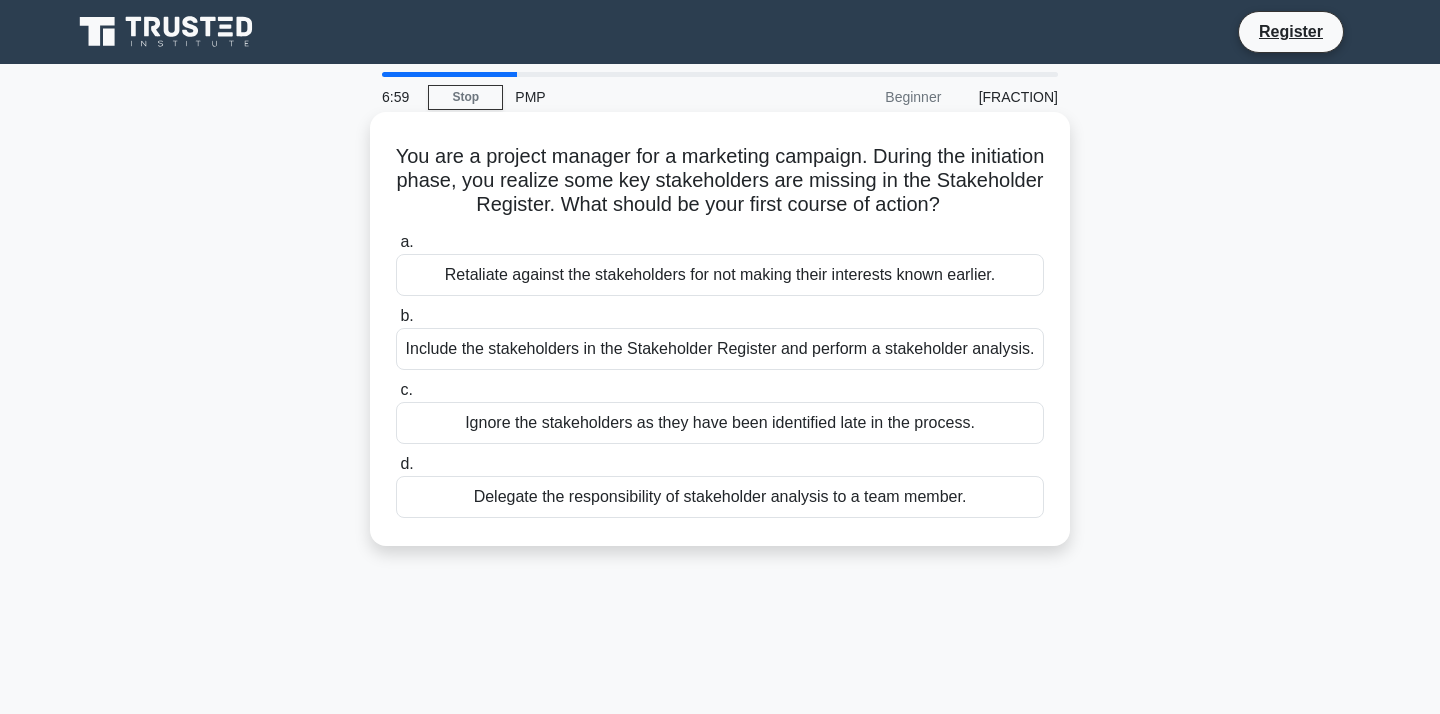 click on "Ignore the stakeholders as they have been identified late in the process." at bounding box center [720, 423] 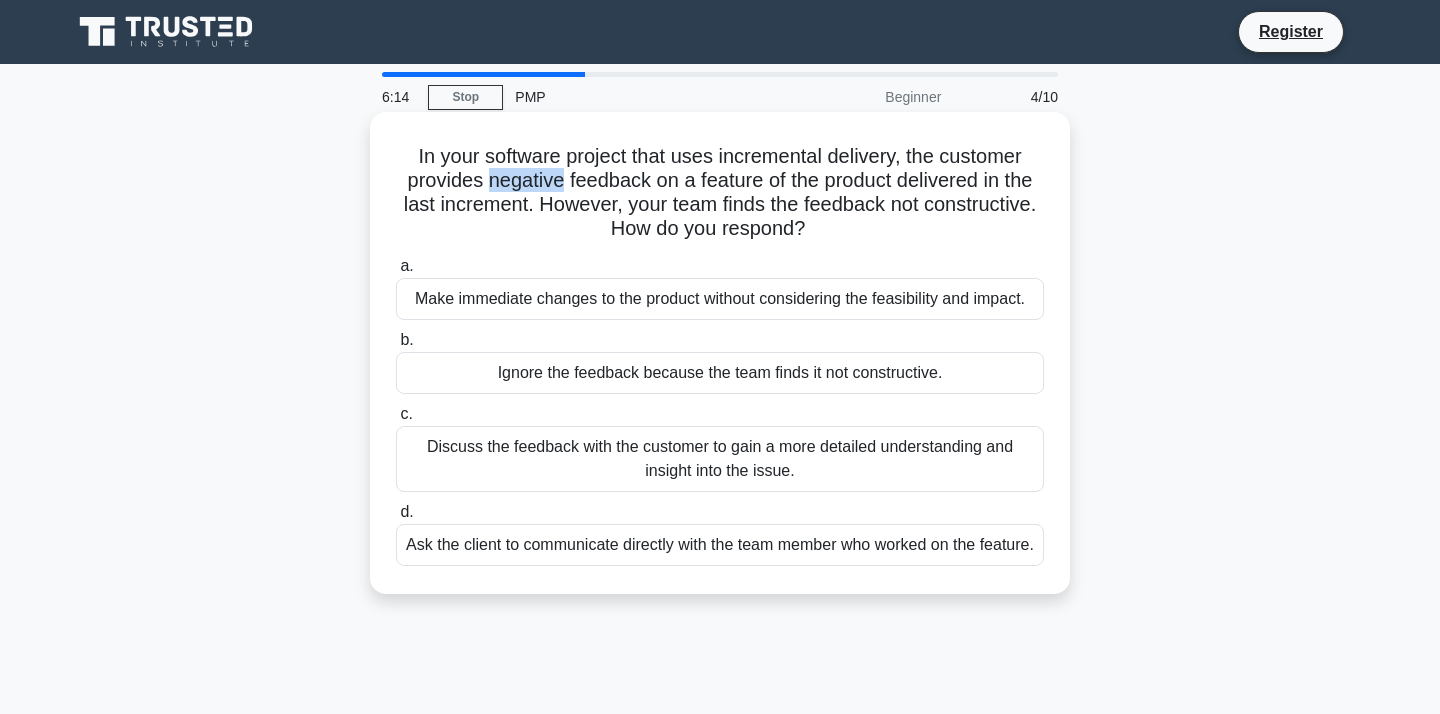 click on "Discuss the feedback with the customer to gain a more detailed understanding and insight into the issue." at bounding box center [720, 459] 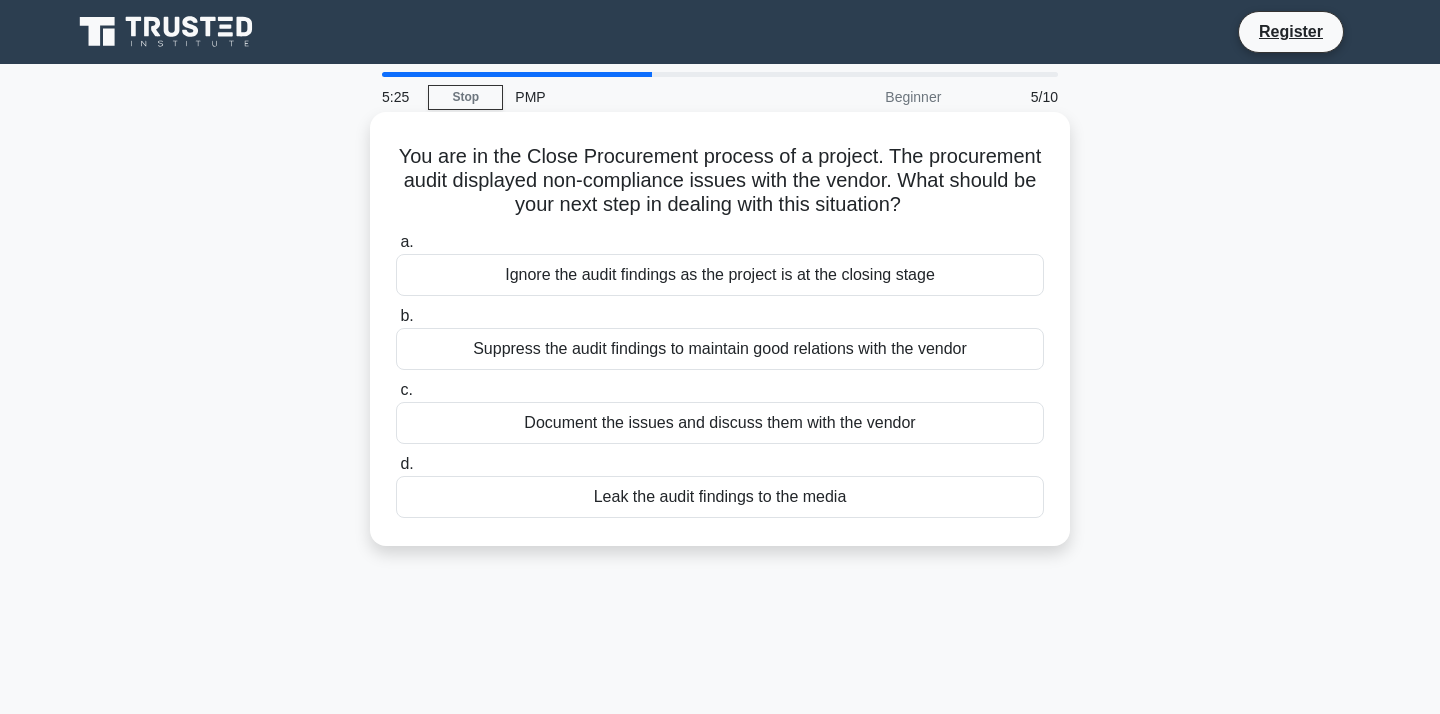 click on "Document the issues and discuss them with the vendor" at bounding box center (720, 423) 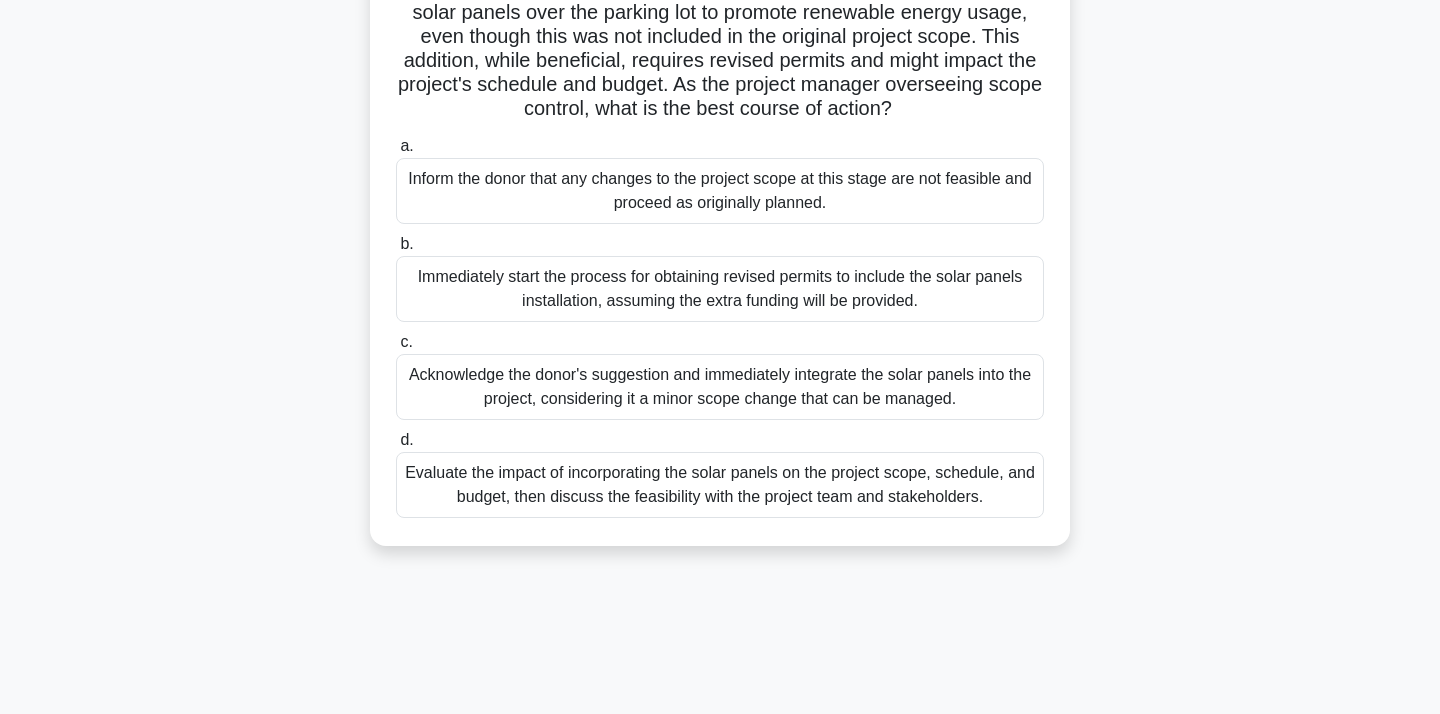 scroll, scrollTop: 201, scrollLeft: 0, axis: vertical 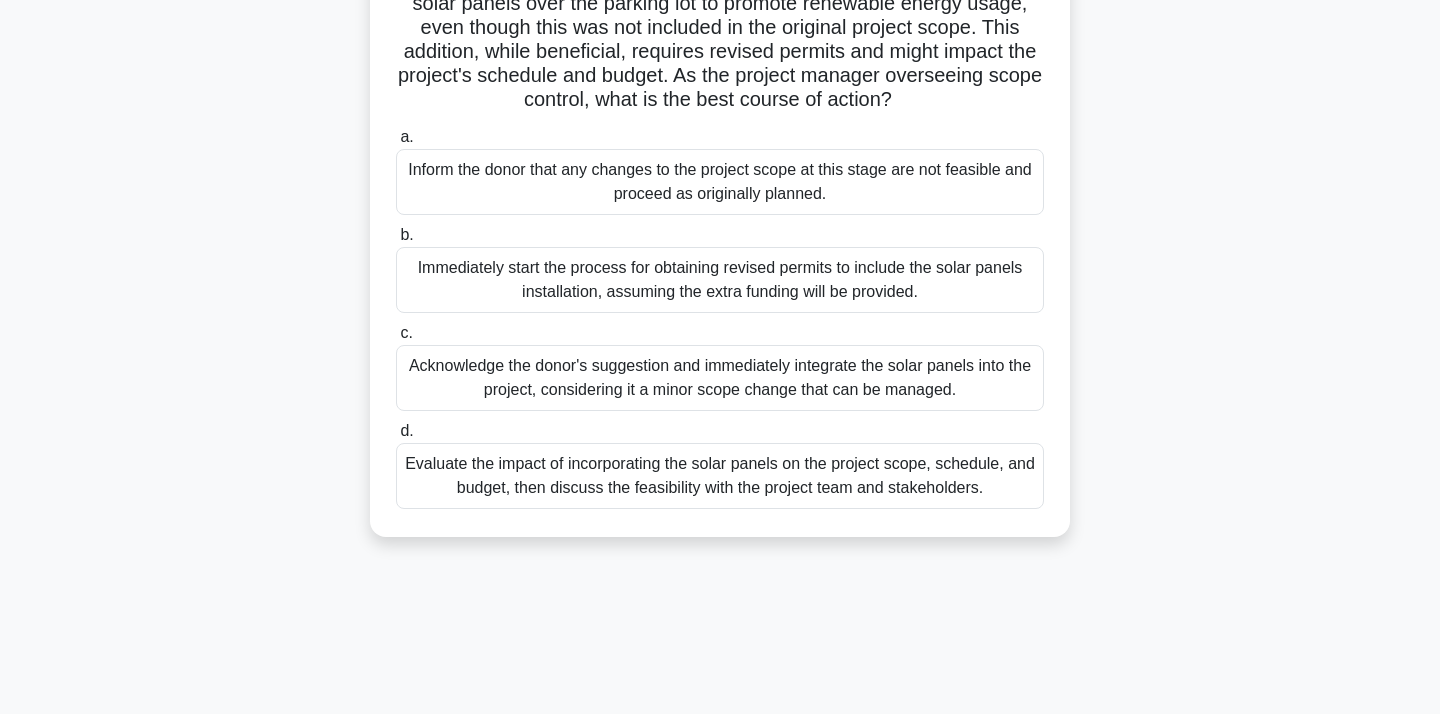 click on "Evaluate the impact of incorporating the solar panels on the project scope, schedule, and budget, then discuss the feasibility with the project team and stakeholders." at bounding box center [720, 476] 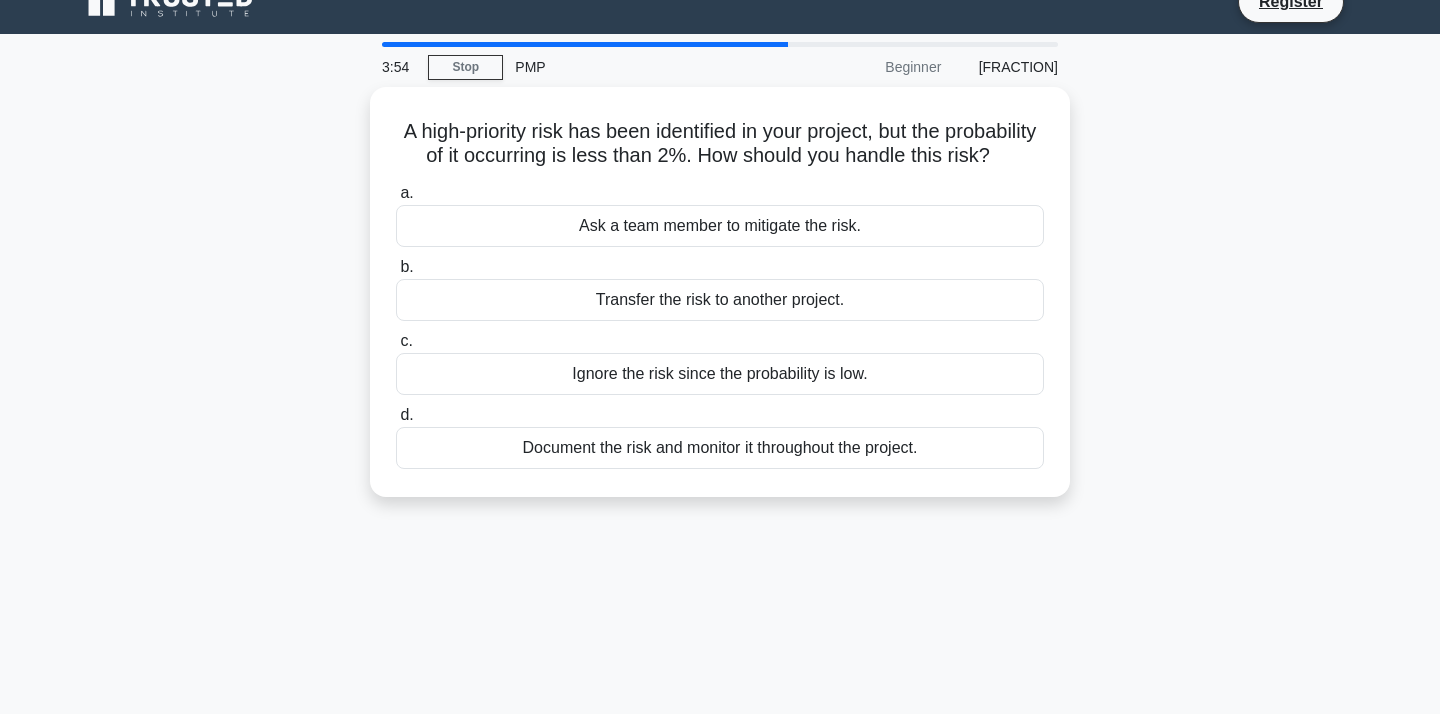 scroll, scrollTop: 0, scrollLeft: 0, axis: both 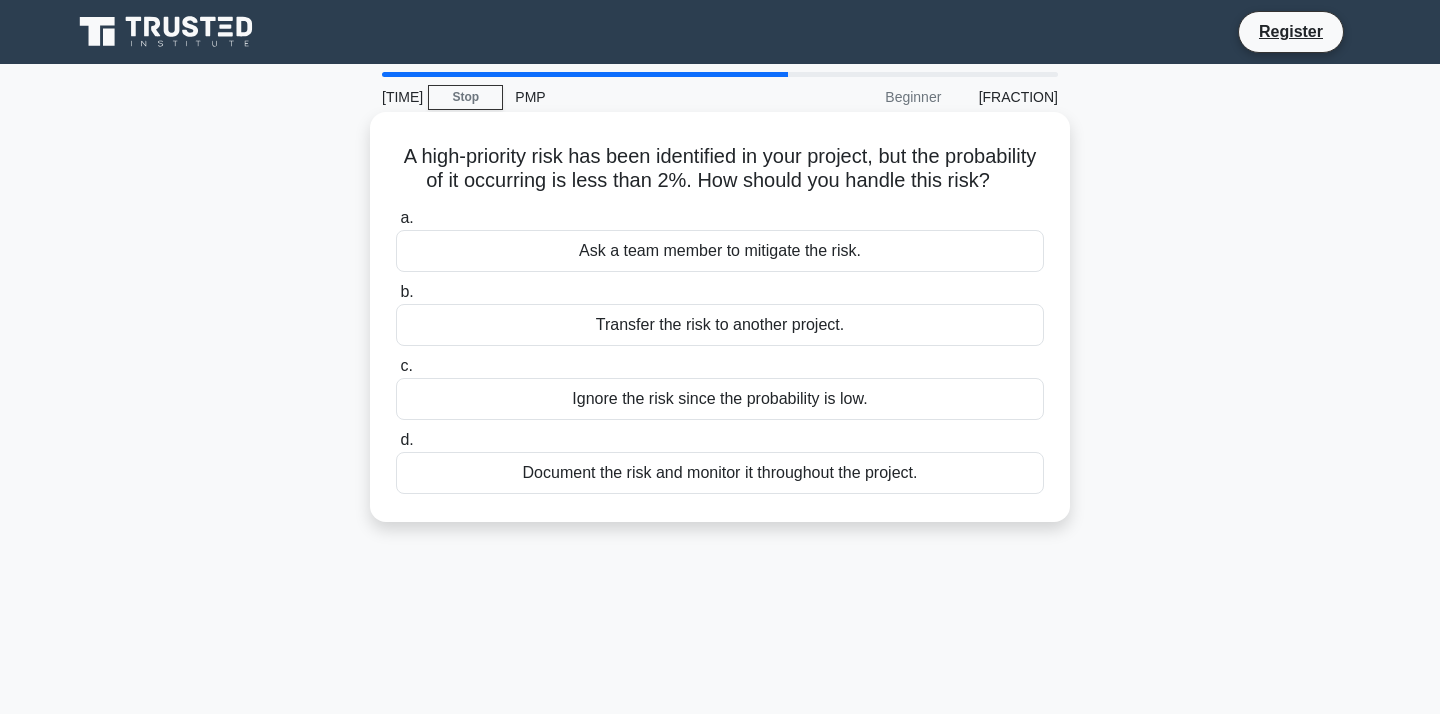 click on "Ask a team member to mitigate the risk." at bounding box center [720, 251] 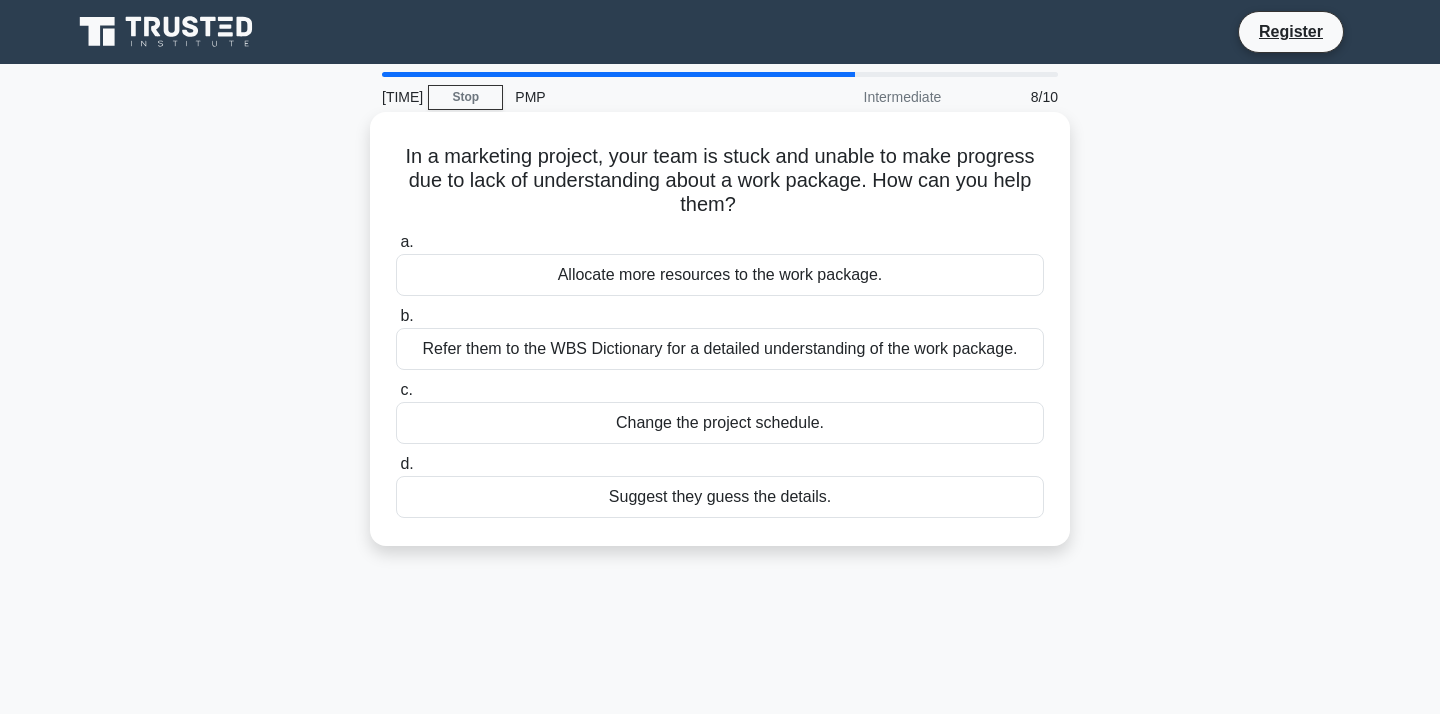 click on "Refer them to the WBS Dictionary for a detailed understanding of the work package." at bounding box center [720, 349] 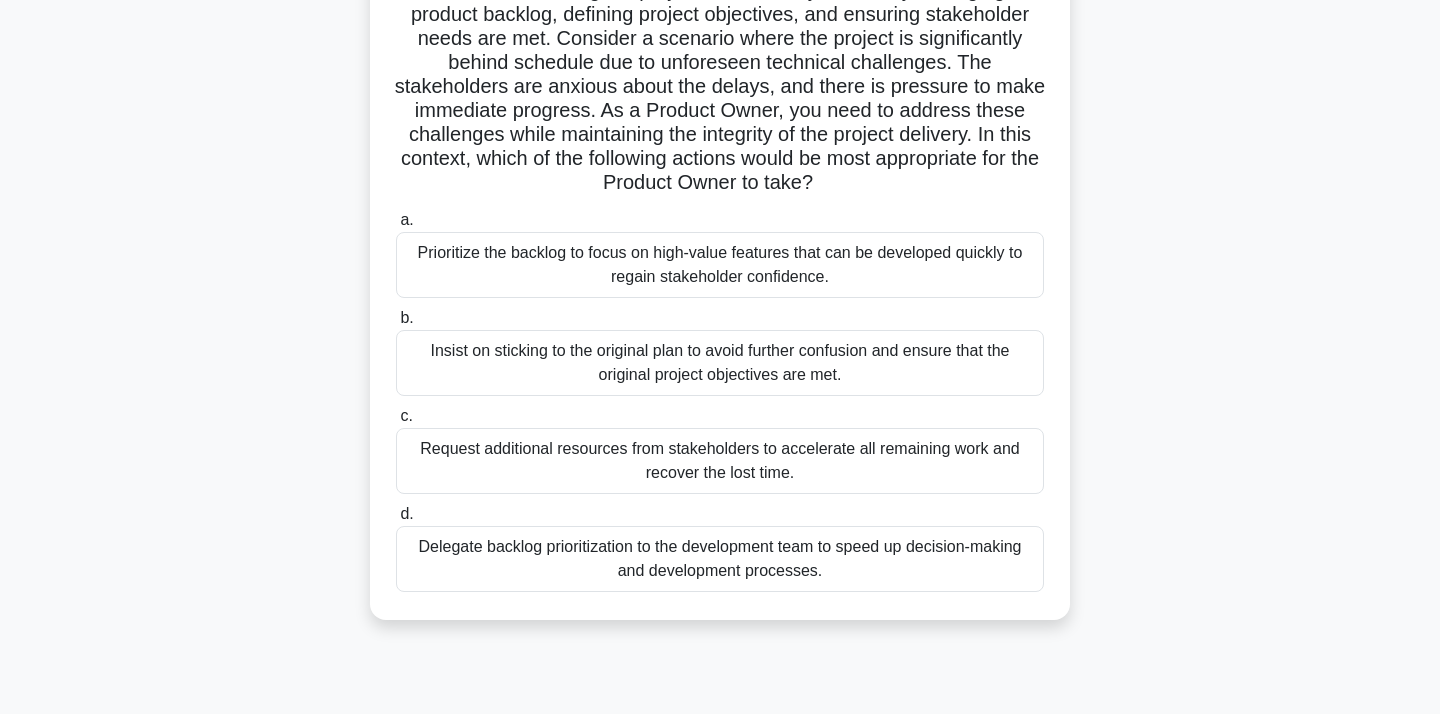 scroll, scrollTop: 194, scrollLeft: 0, axis: vertical 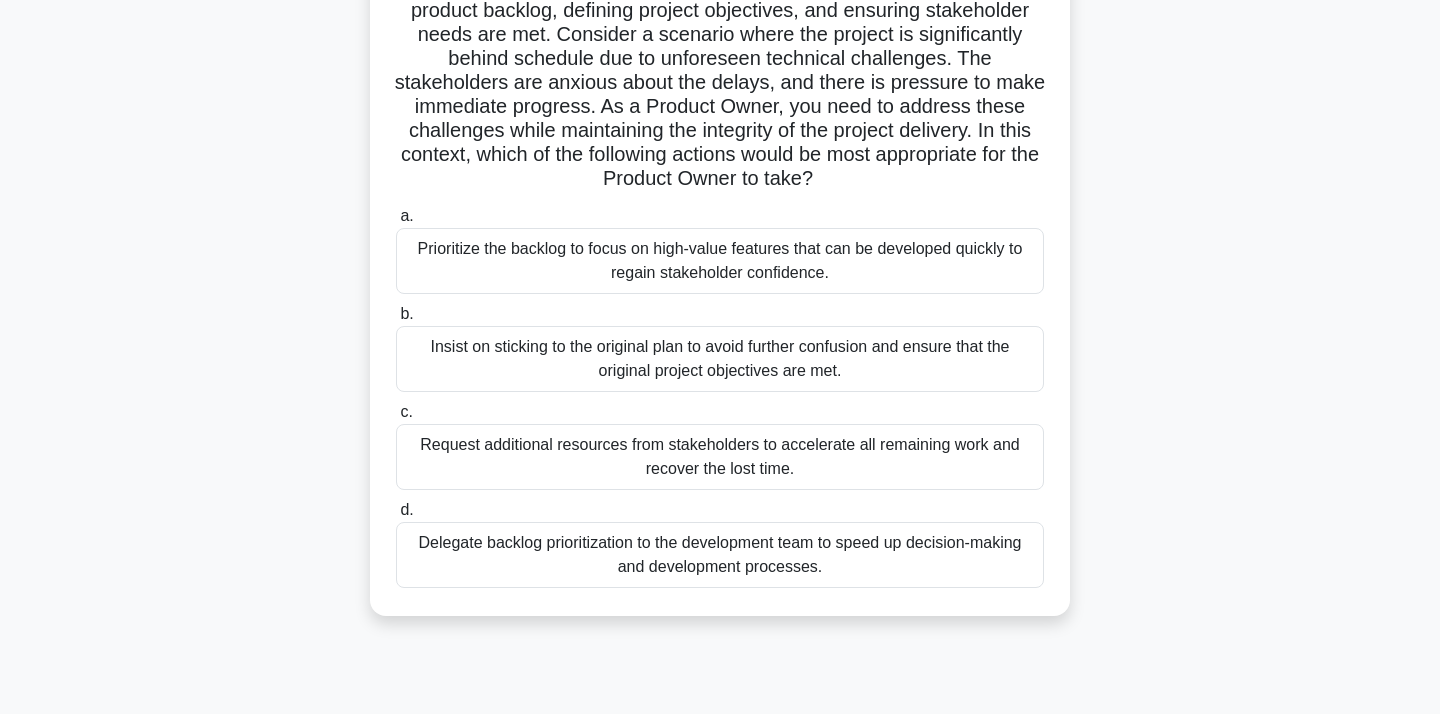 click on "Prioritize the backlog to focus on high-value features that can be developed quickly to regain stakeholder confidence." at bounding box center (720, 261) 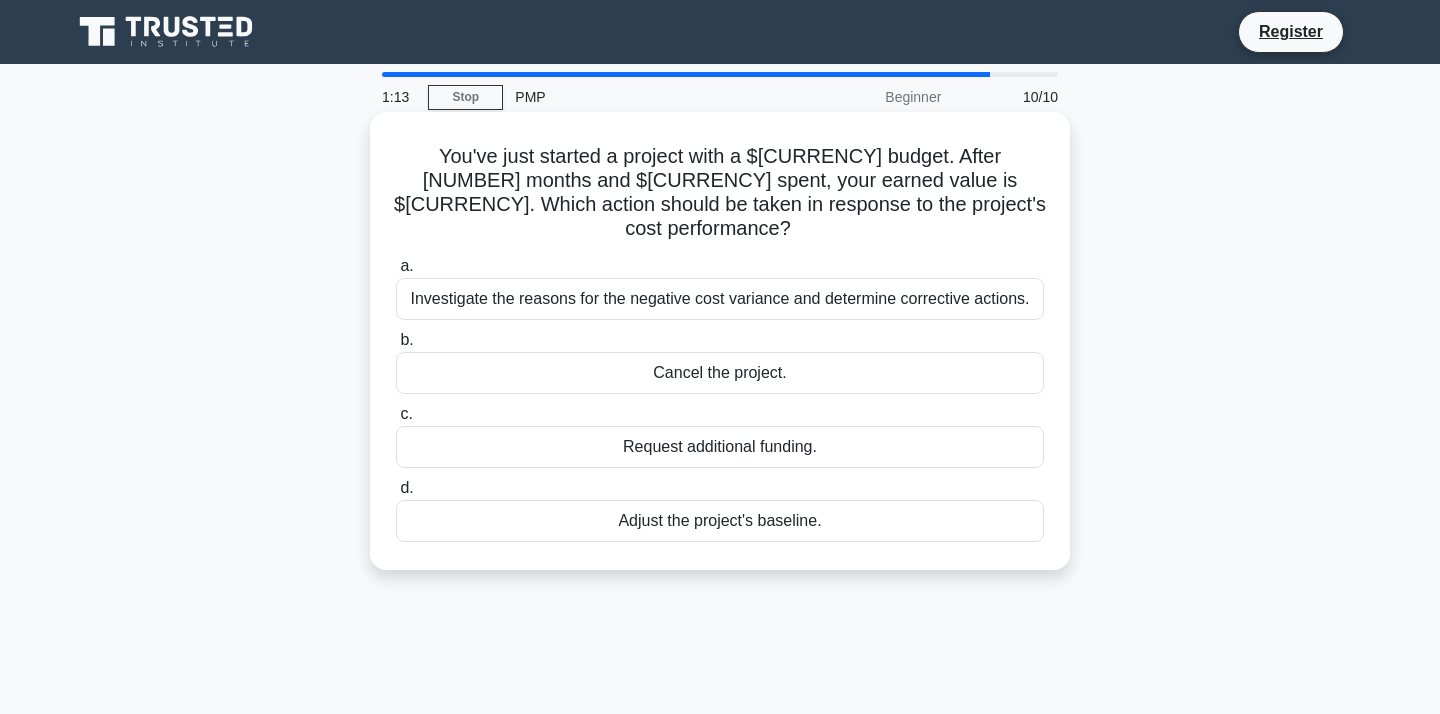 scroll, scrollTop: 0, scrollLeft: 0, axis: both 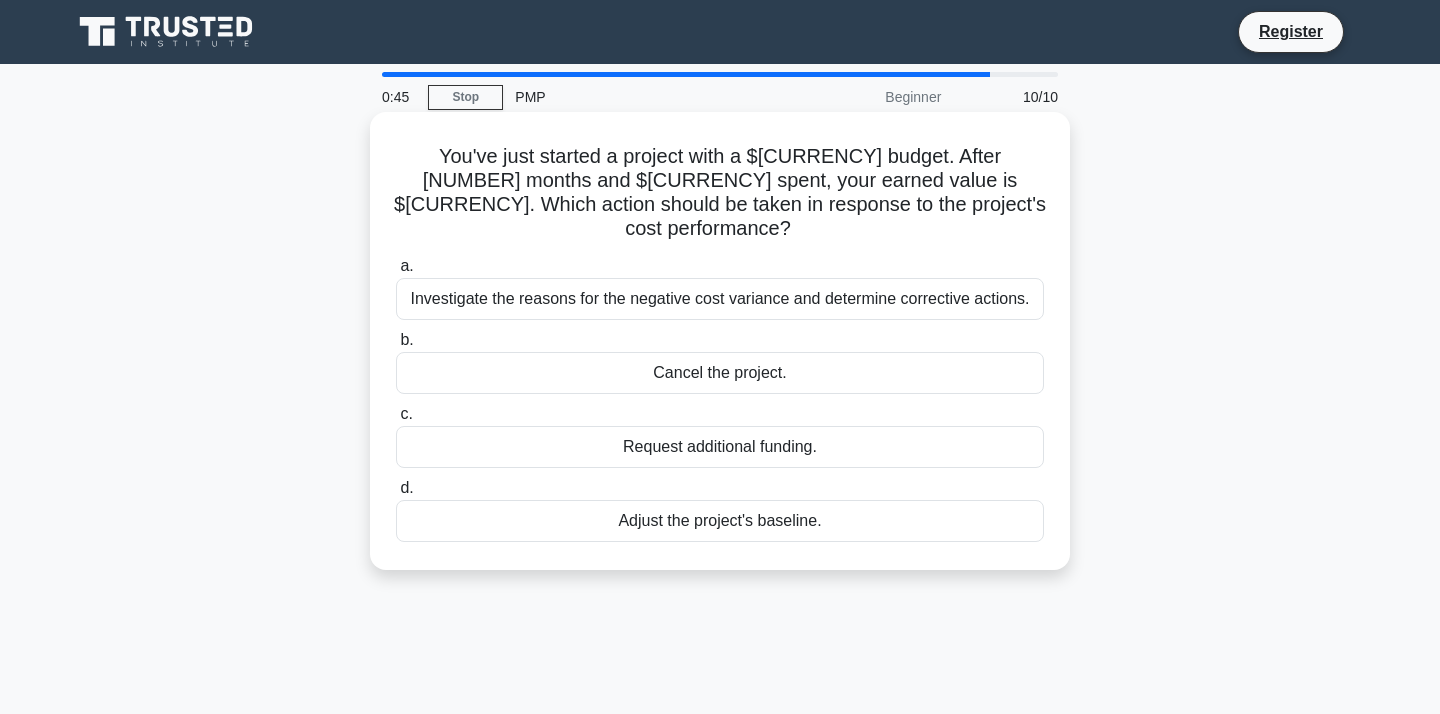 click on "Investigate the reasons for the negative cost variance and determine corrective actions." at bounding box center [720, 299] 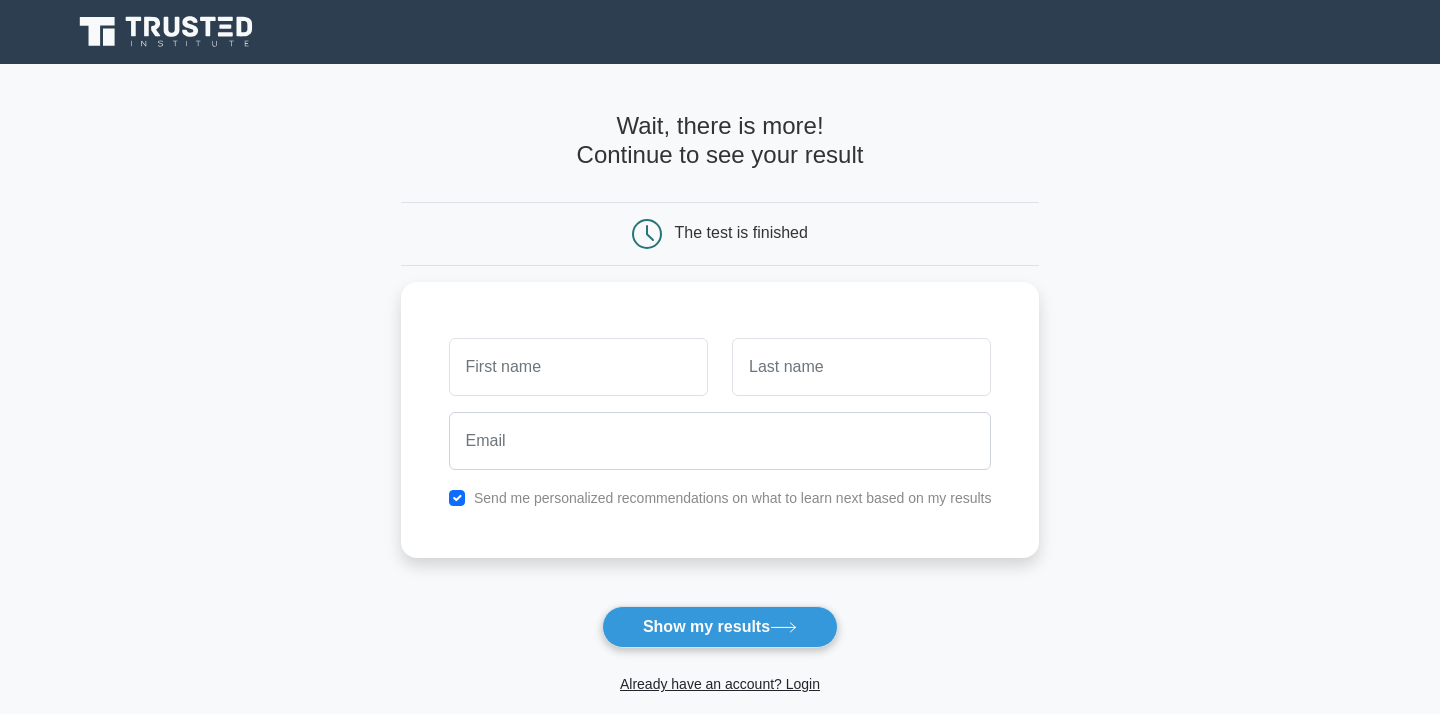 scroll, scrollTop: 0, scrollLeft: 0, axis: both 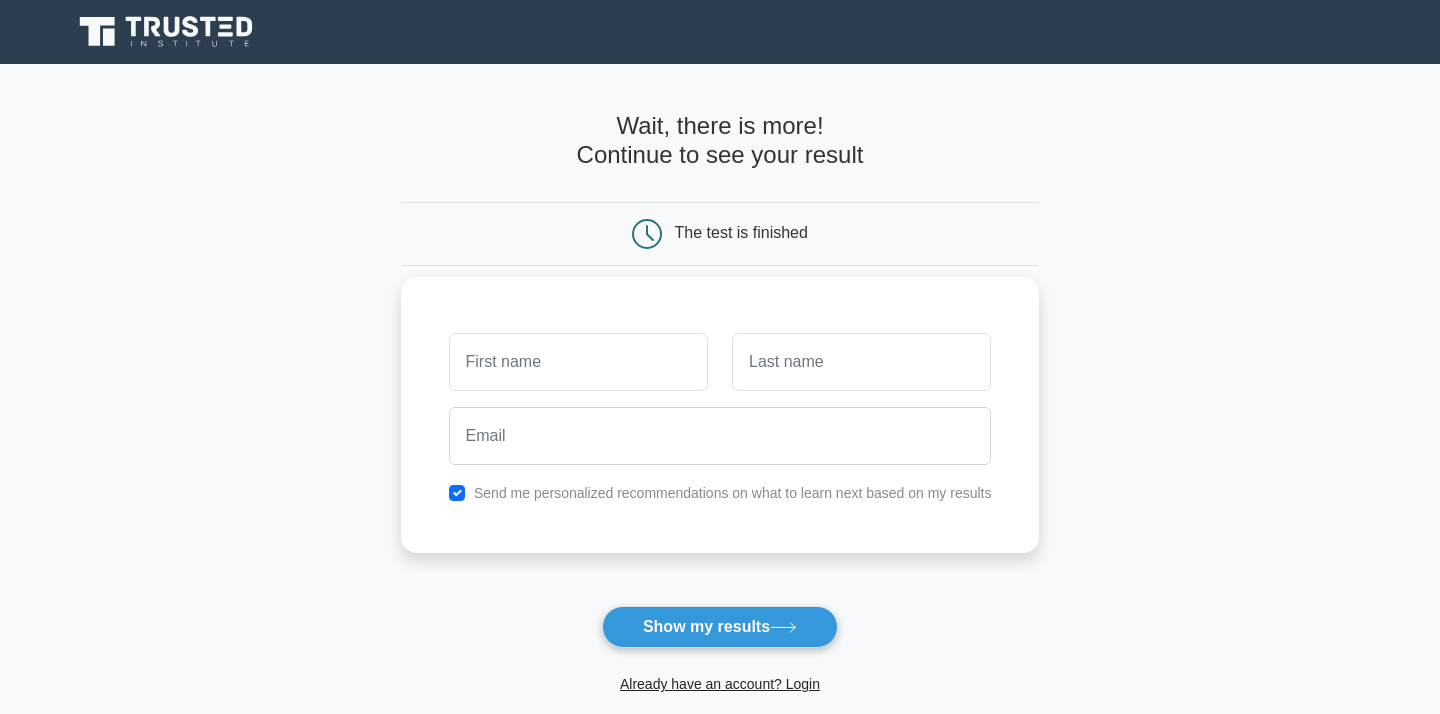 click at bounding box center (578, 362) 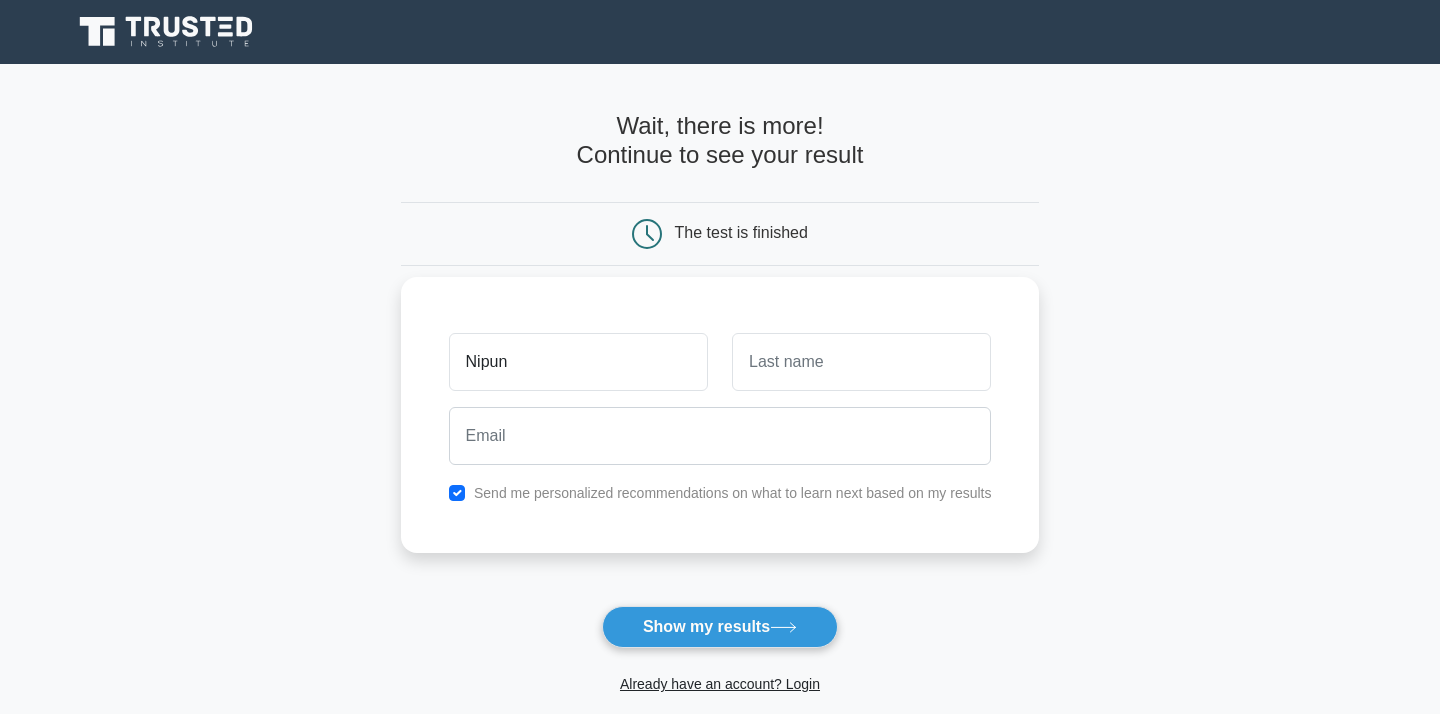 type on "[NAME]" 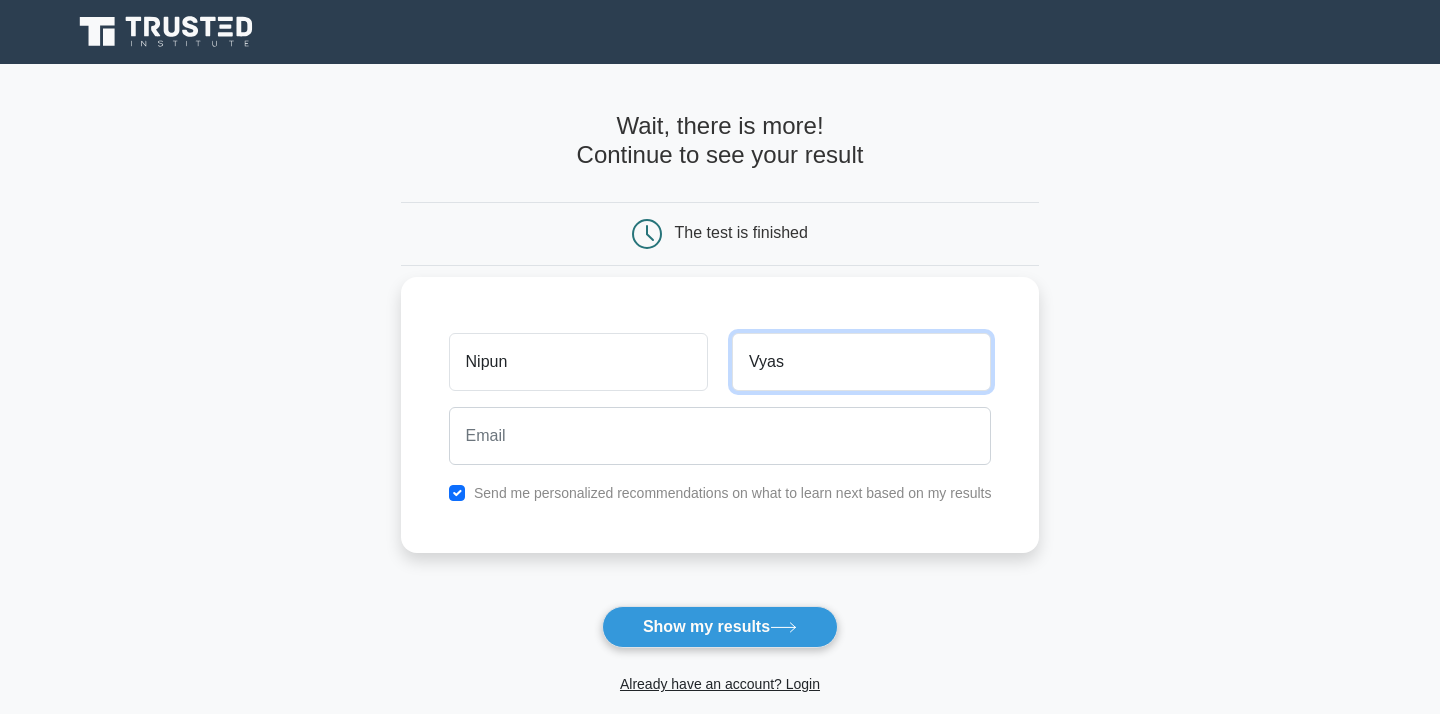 type on "Vyas" 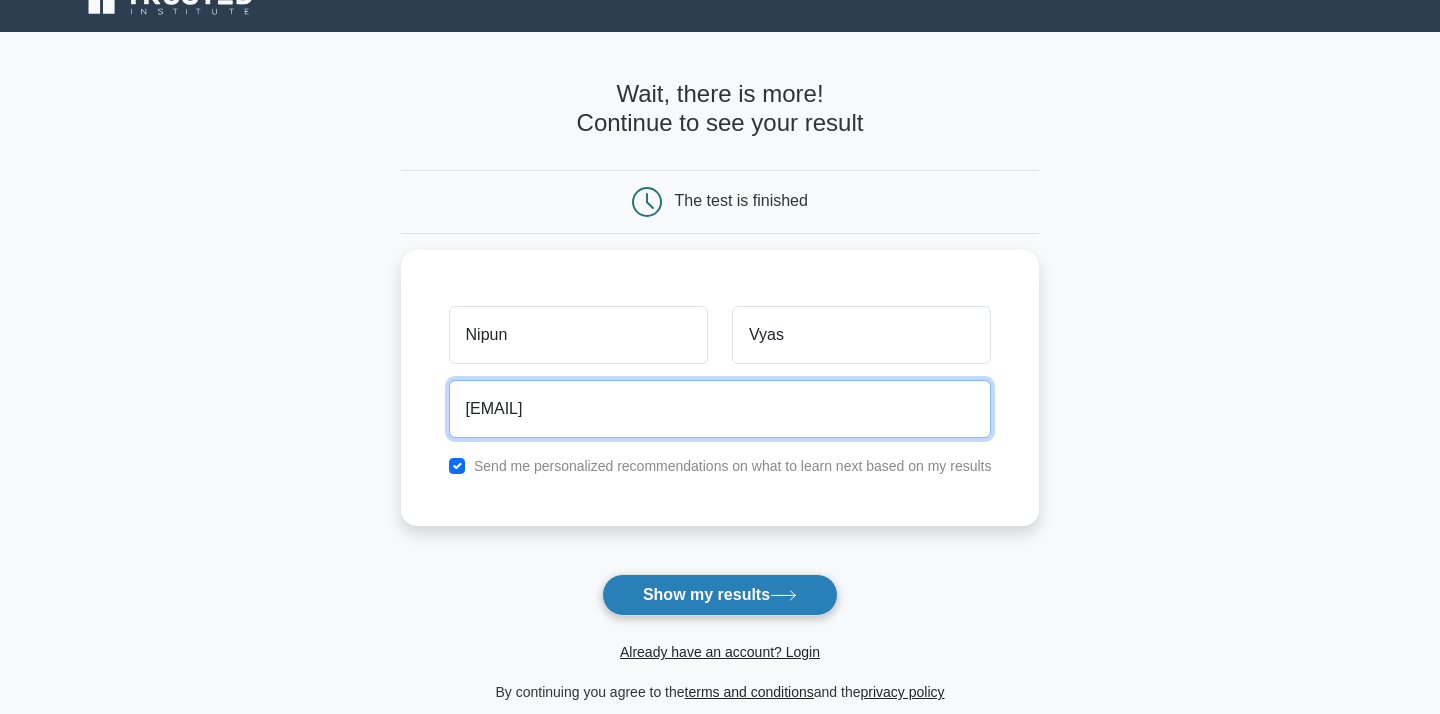 scroll, scrollTop: 39, scrollLeft: 0, axis: vertical 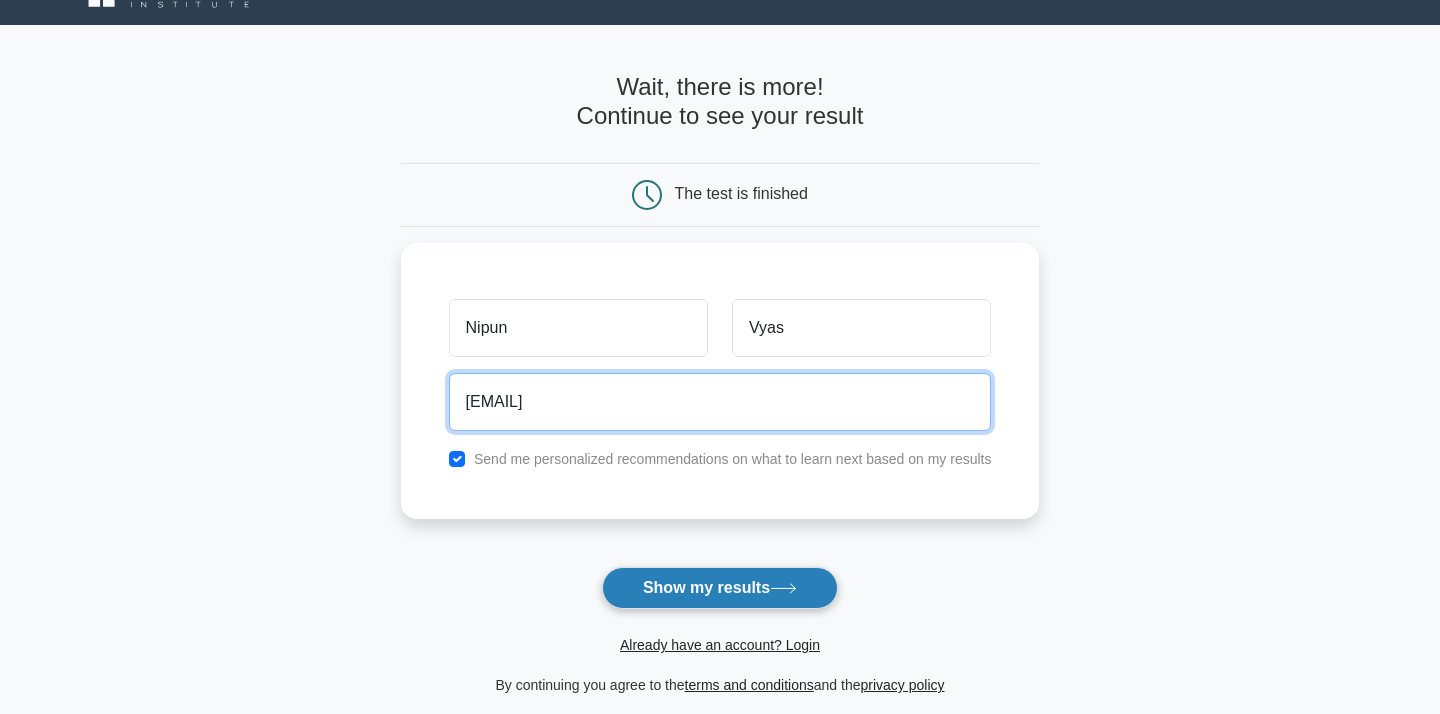 type on "vyas.nipun001@gmail.com" 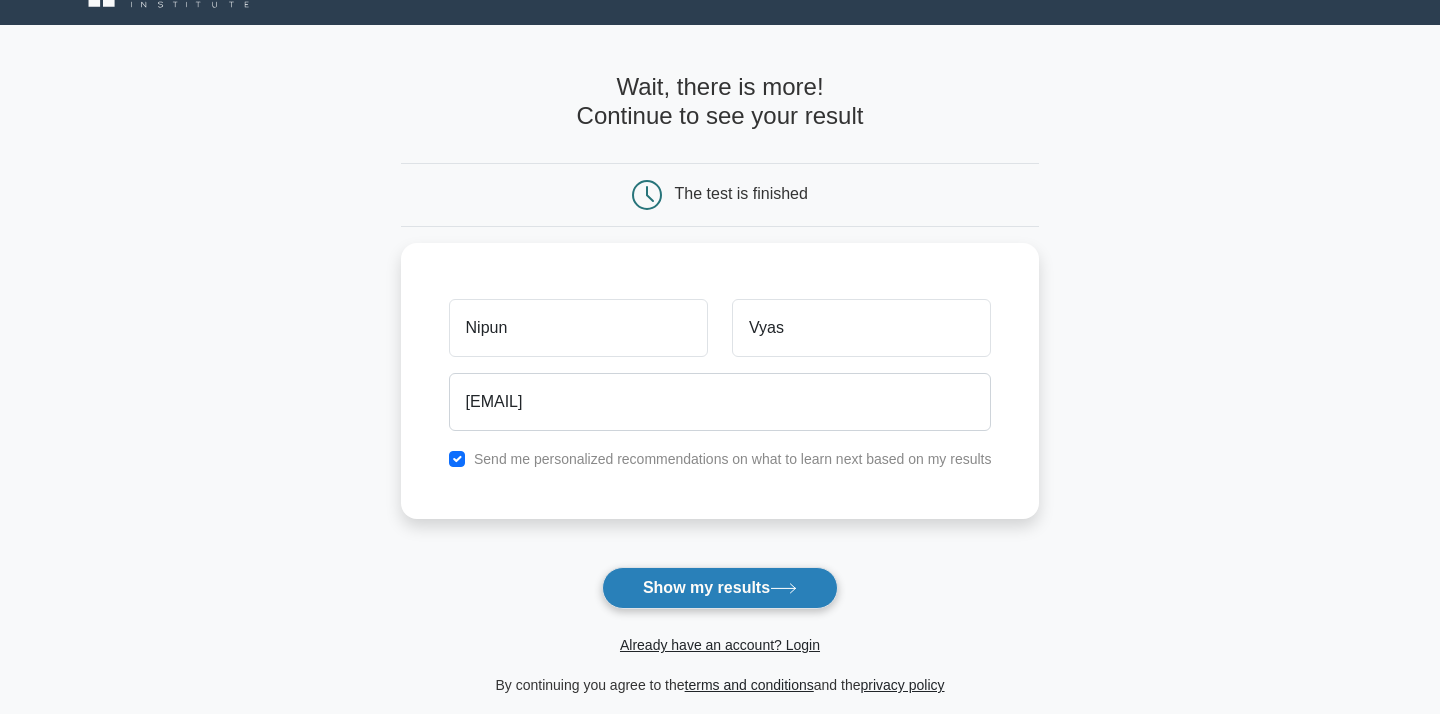 click on "Show my results" at bounding box center (720, 588) 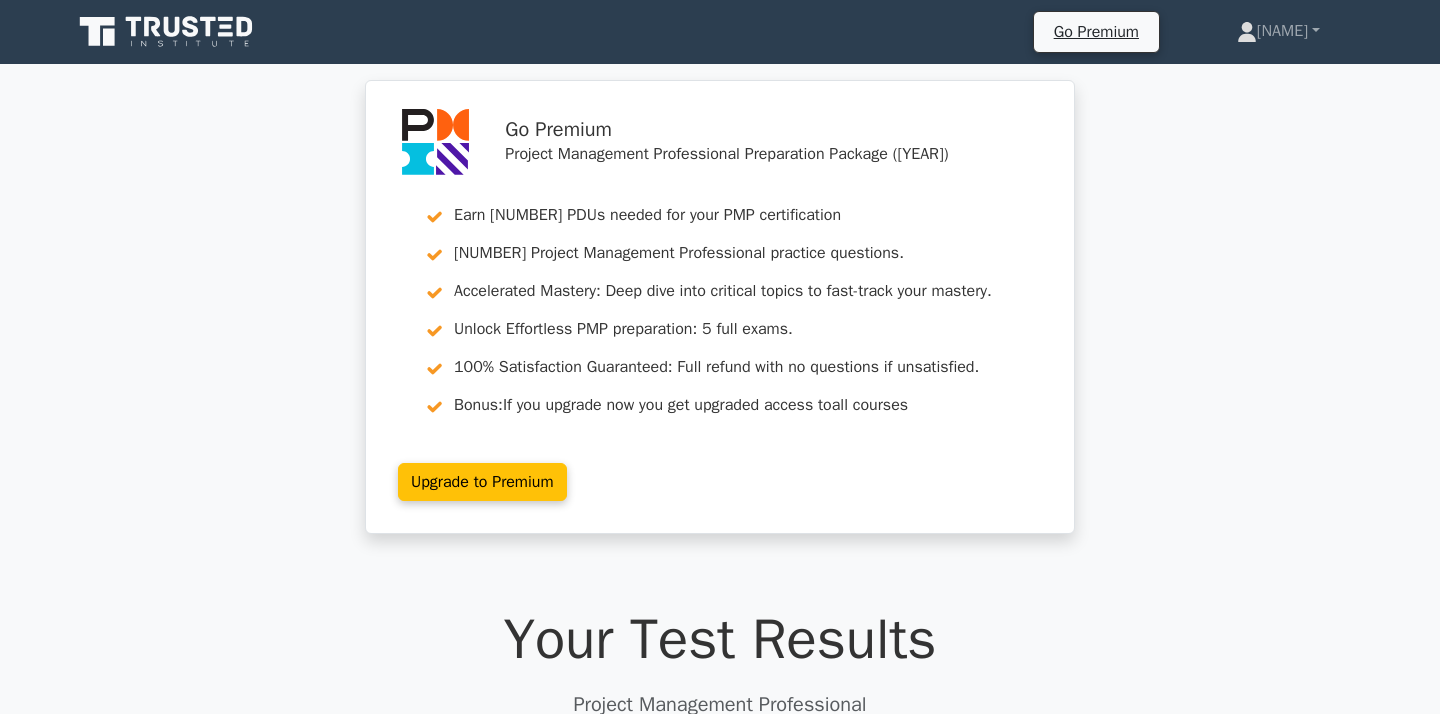 scroll, scrollTop: 0, scrollLeft: 0, axis: both 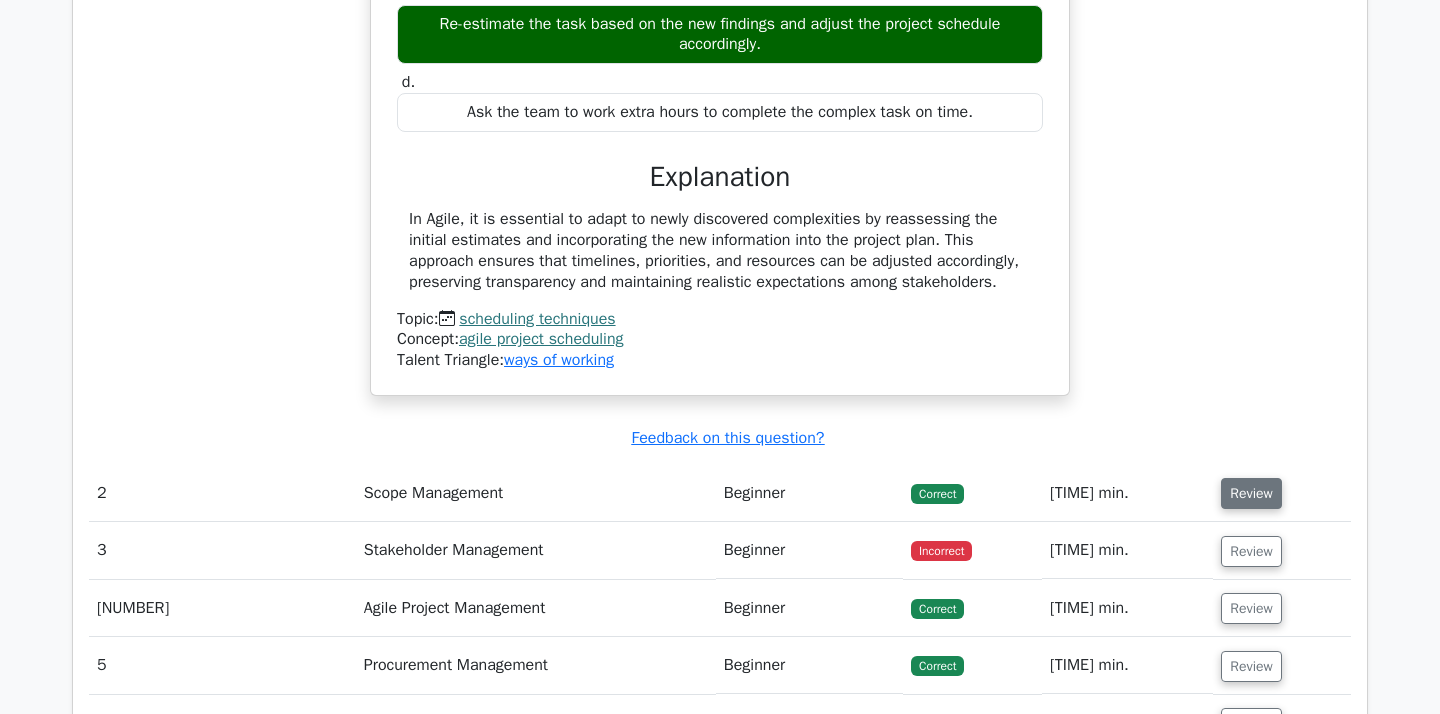 click on "Review" at bounding box center (1251, 493) 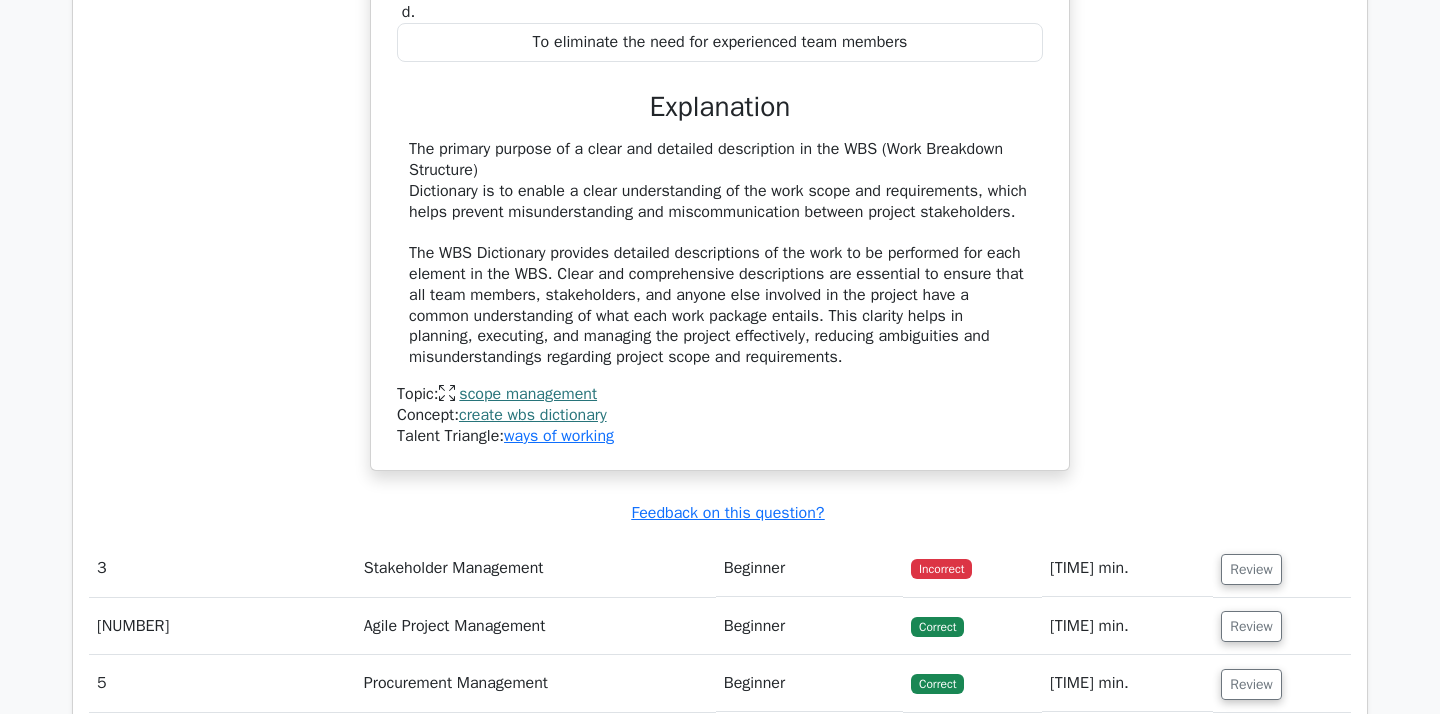scroll, scrollTop: 2918, scrollLeft: 0, axis: vertical 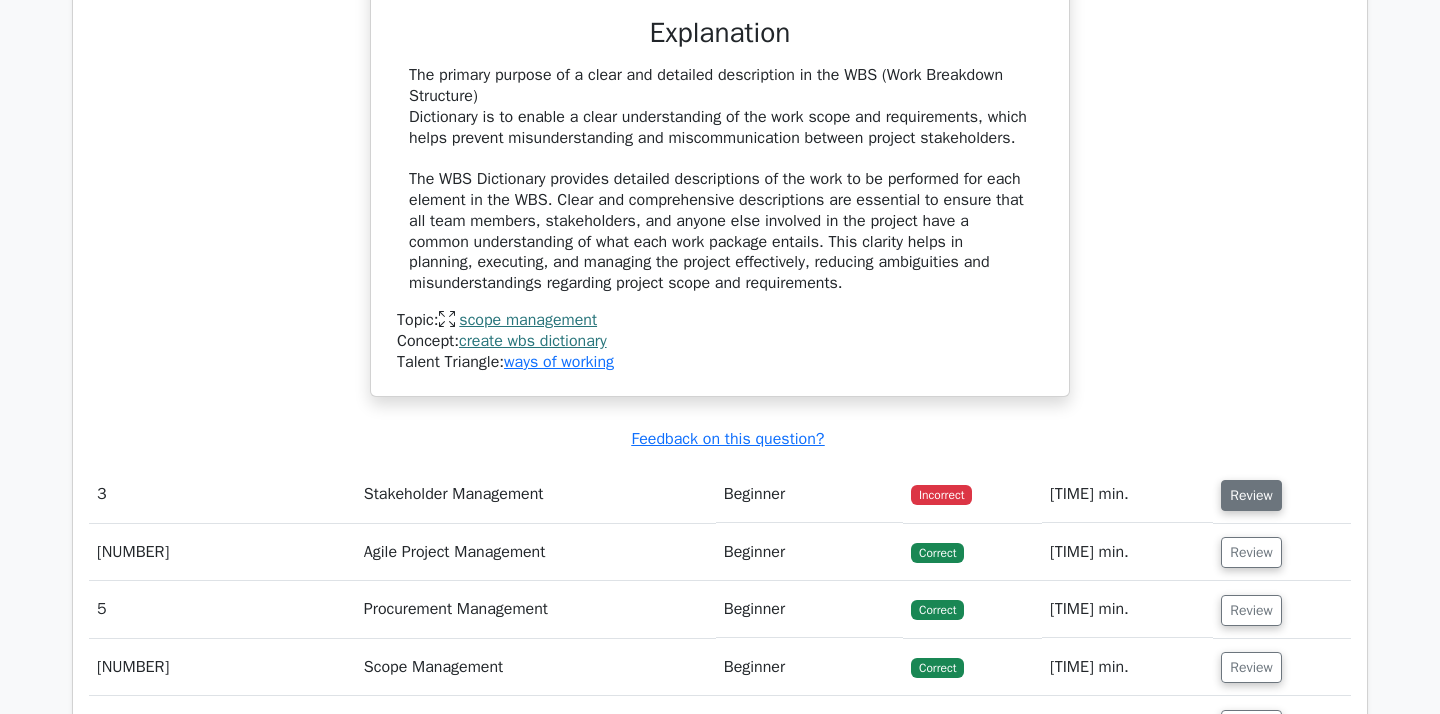 click on "Review" at bounding box center [1251, 495] 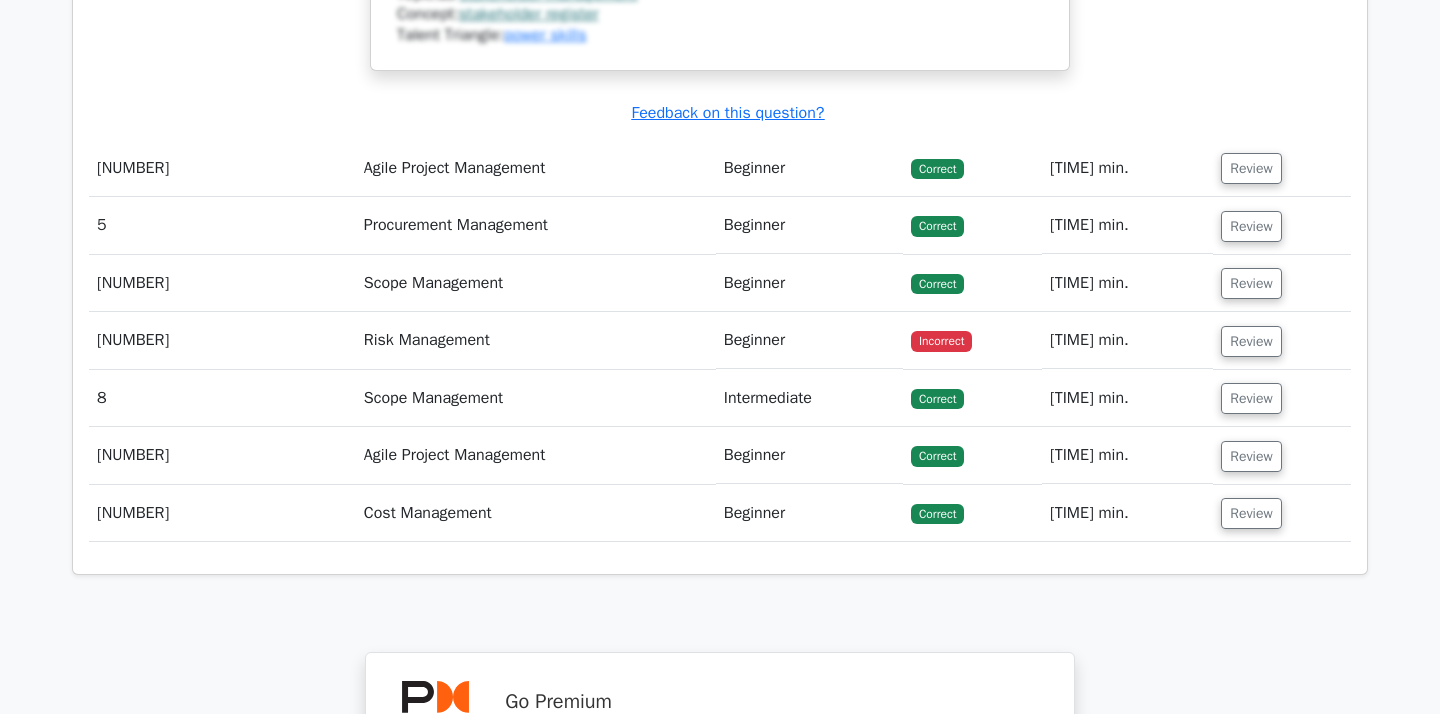 scroll, scrollTop: 4163, scrollLeft: 0, axis: vertical 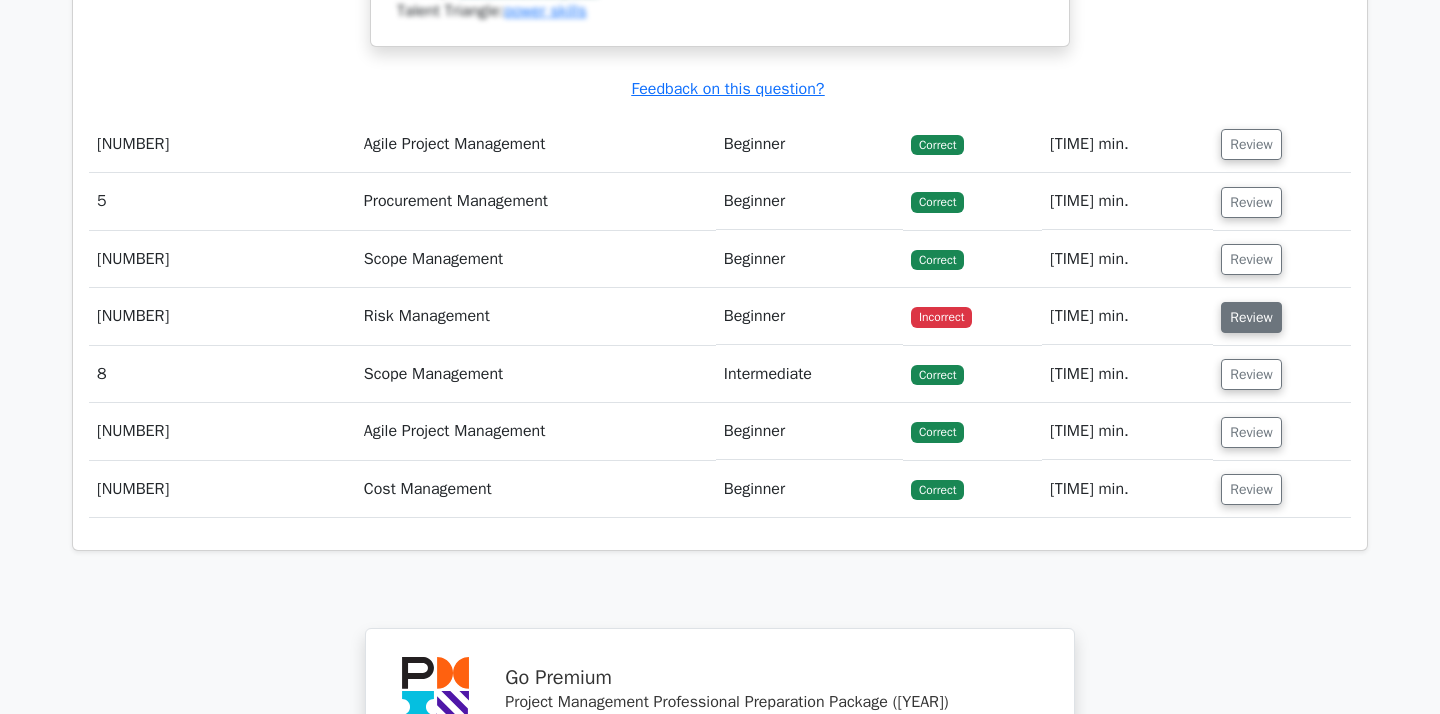click on "Review" at bounding box center (1251, 317) 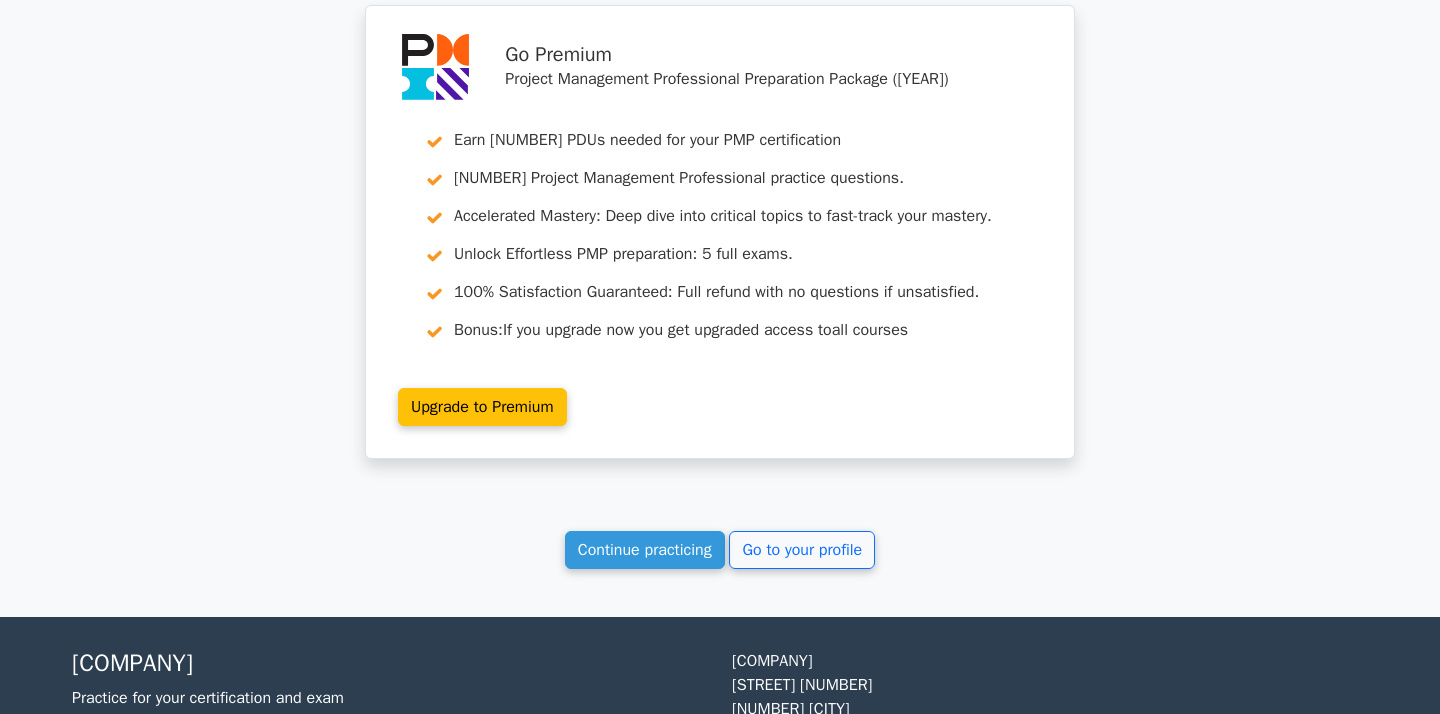scroll, scrollTop: 5600, scrollLeft: 0, axis: vertical 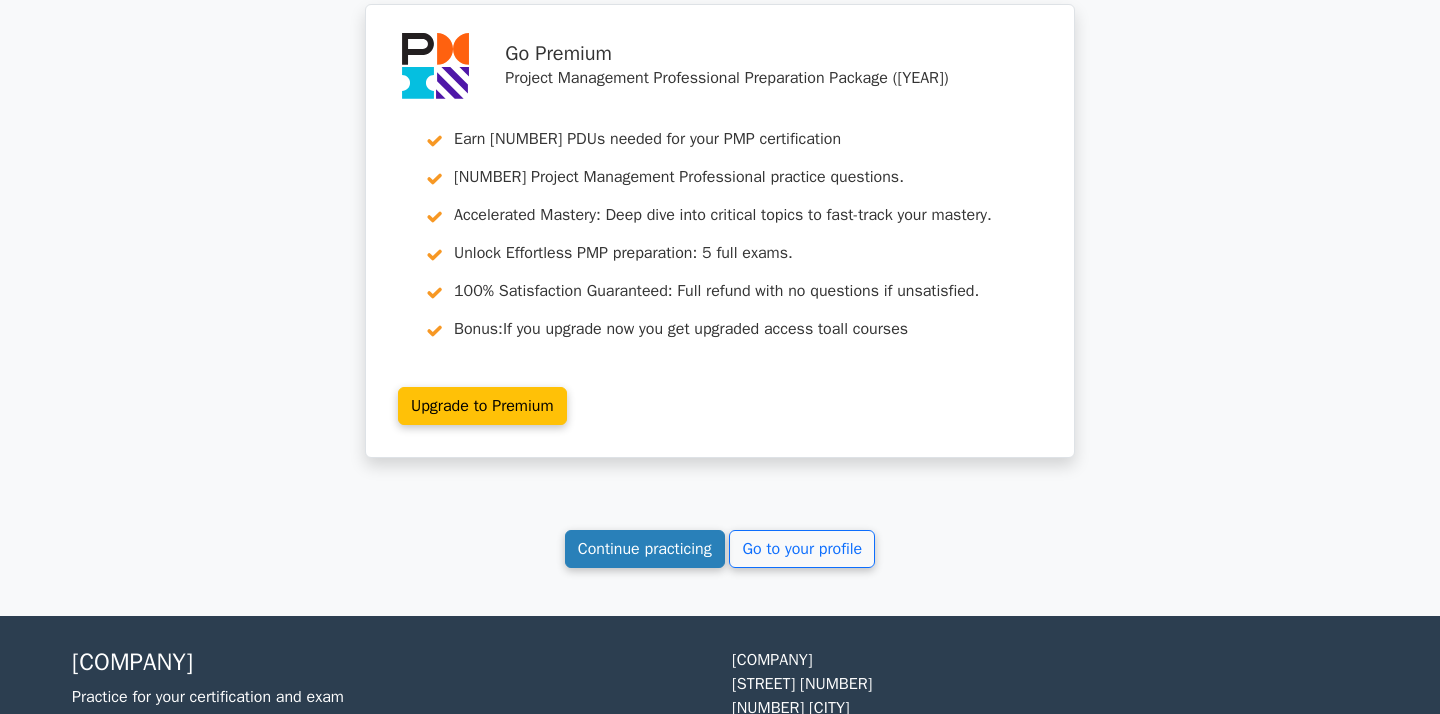 click on "Continue practicing" at bounding box center [645, 549] 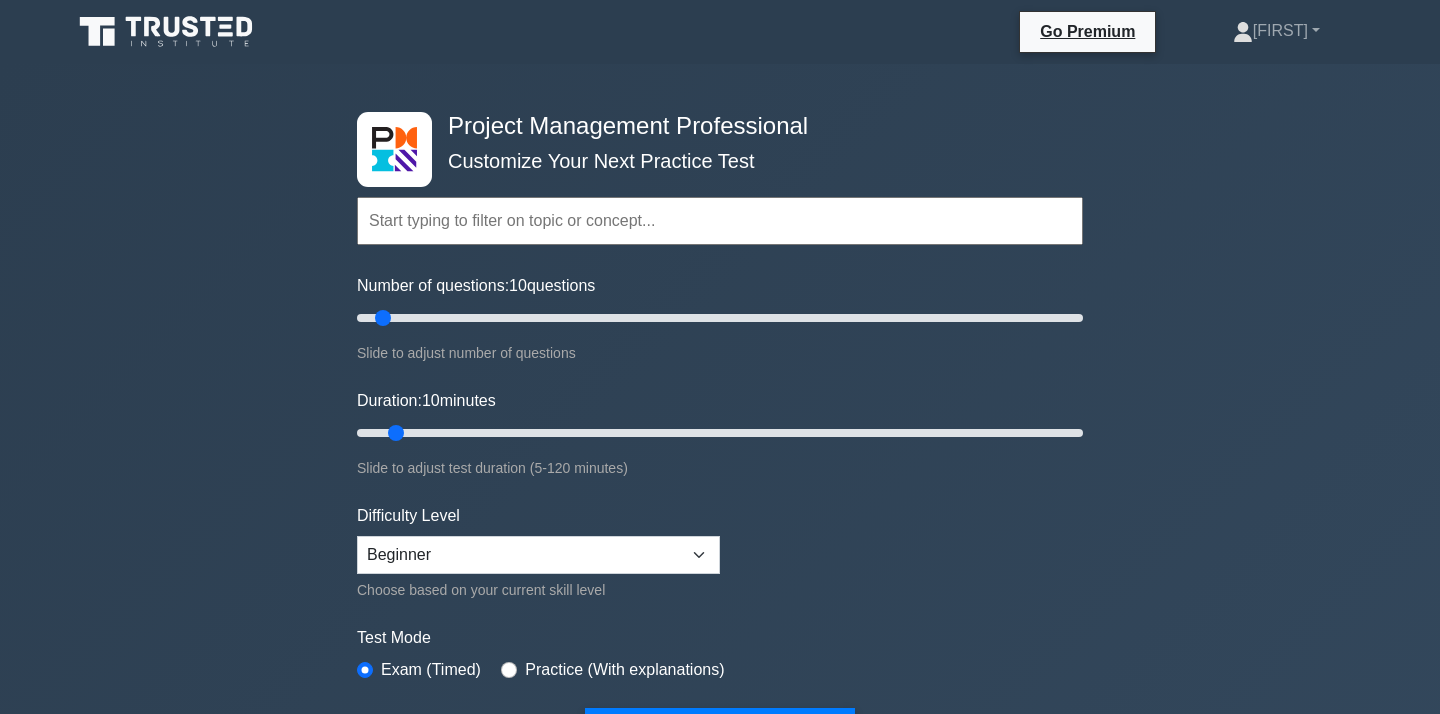 scroll, scrollTop: 0, scrollLeft: 0, axis: both 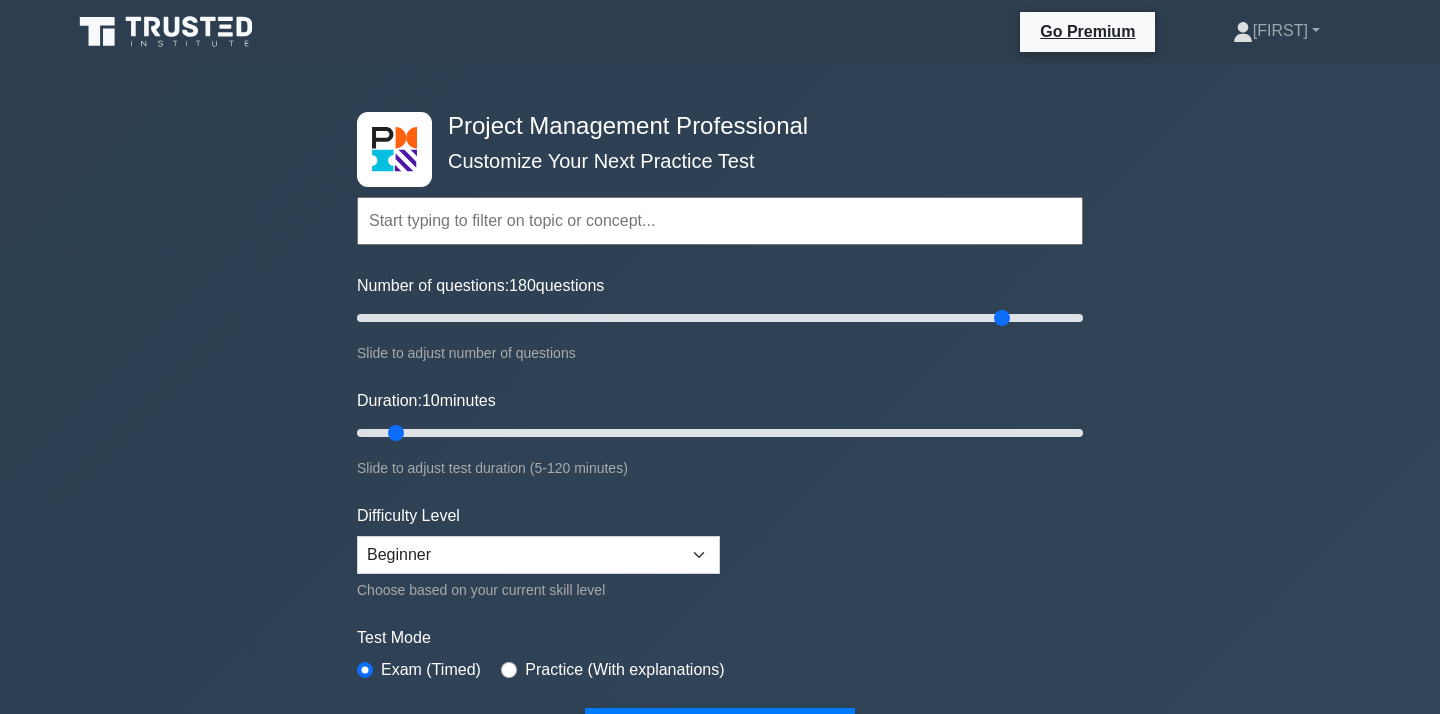 drag, startPoint x: 385, startPoint y: 318, endPoint x: 1008, endPoint y: 337, distance: 623.2897 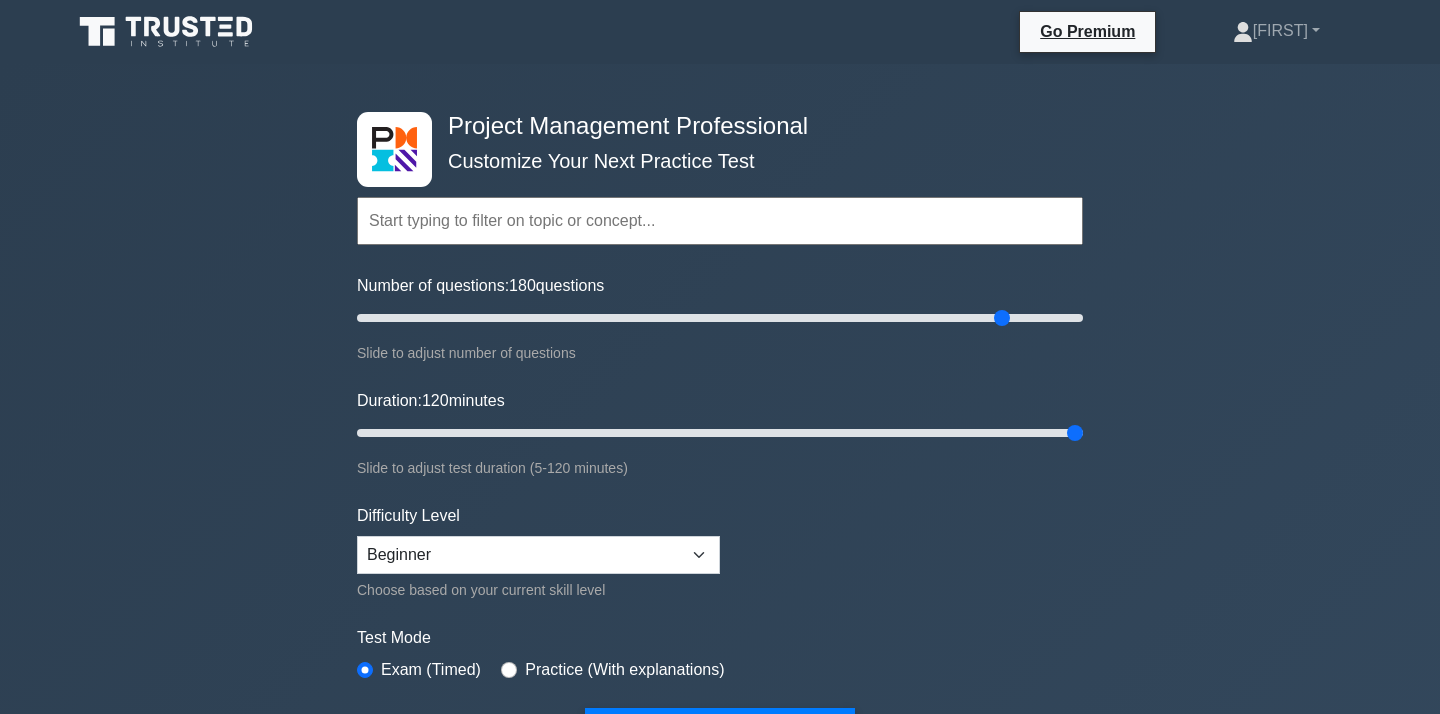 drag, startPoint x: 396, startPoint y: 431, endPoint x: 1148, endPoint y: 464, distance: 752.7237 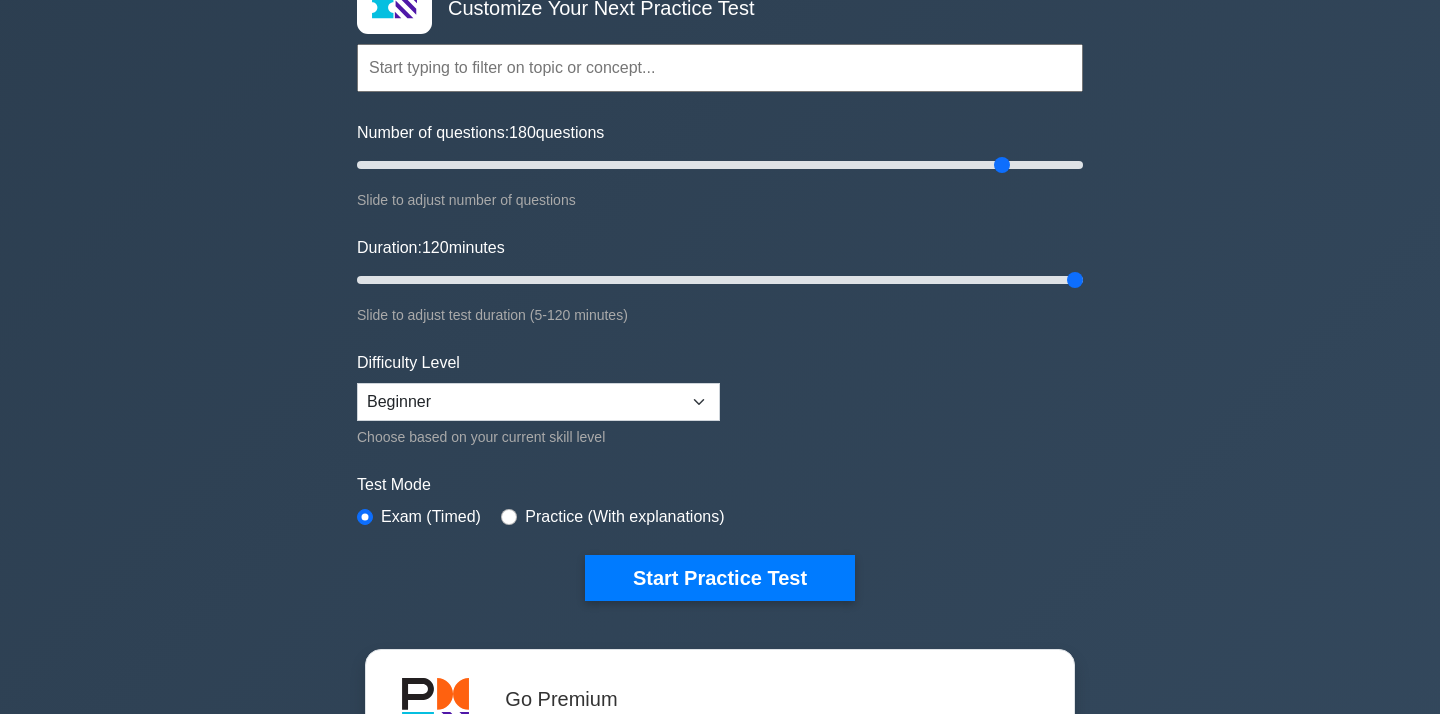 scroll, scrollTop: 153, scrollLeft: 0, axis: vertical 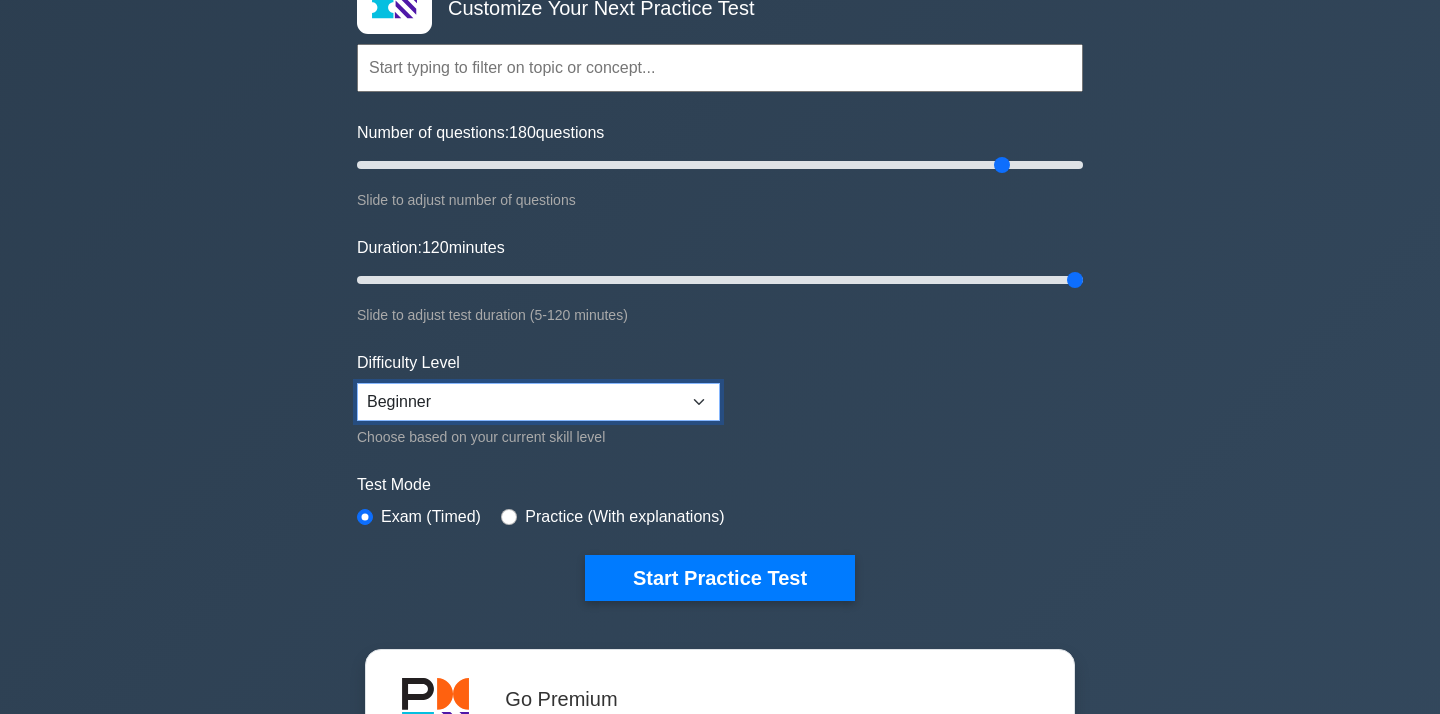select on "intermediate" 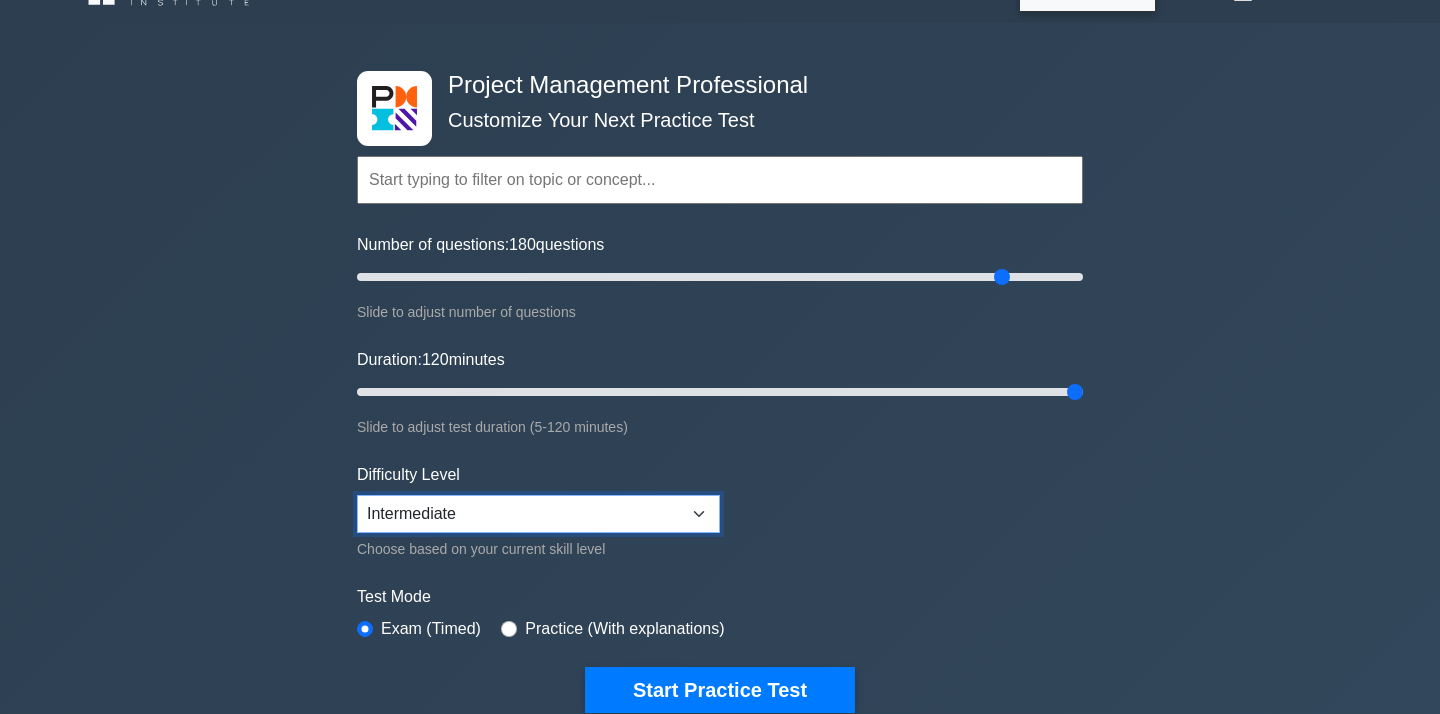 scroll, scrollTop: 41, scrollLeft: 0, axis: vertical 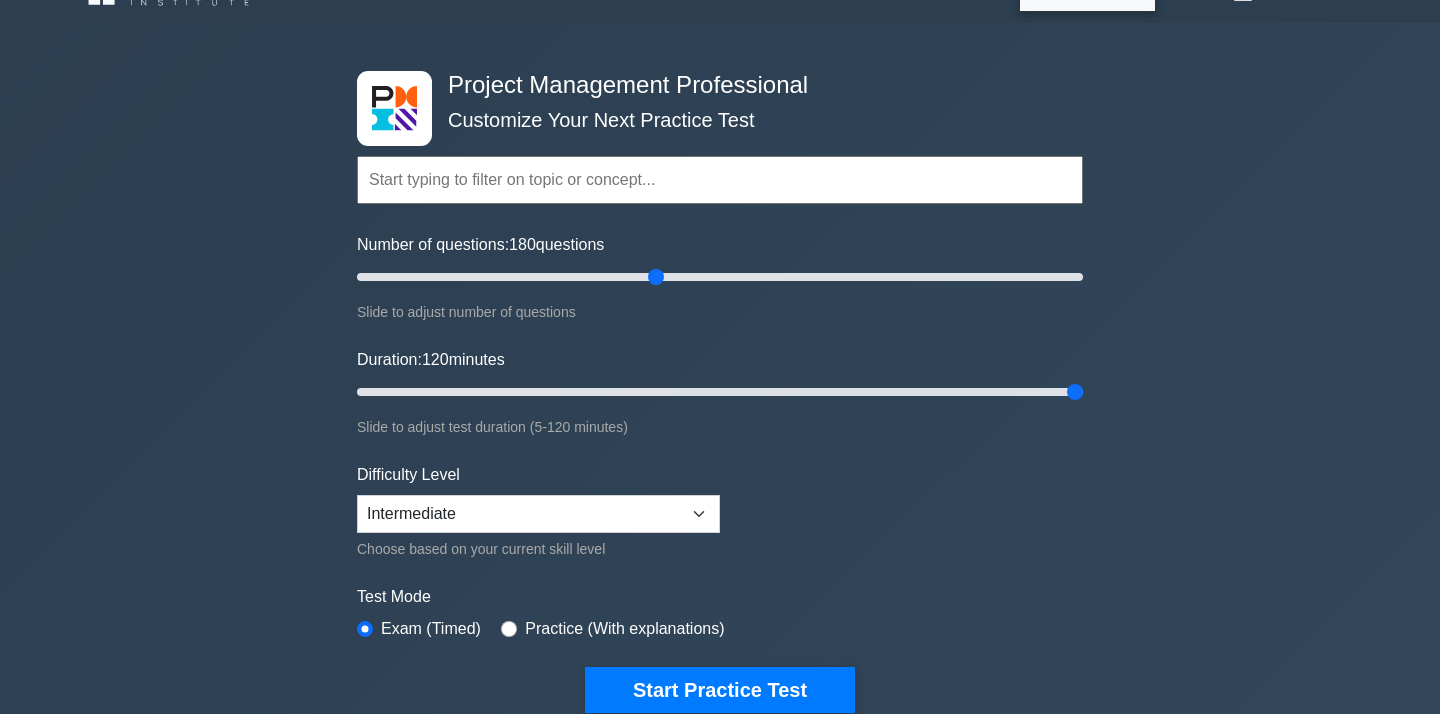 click on "Number of questions:  180  questions" at bounding box center [720, 277] 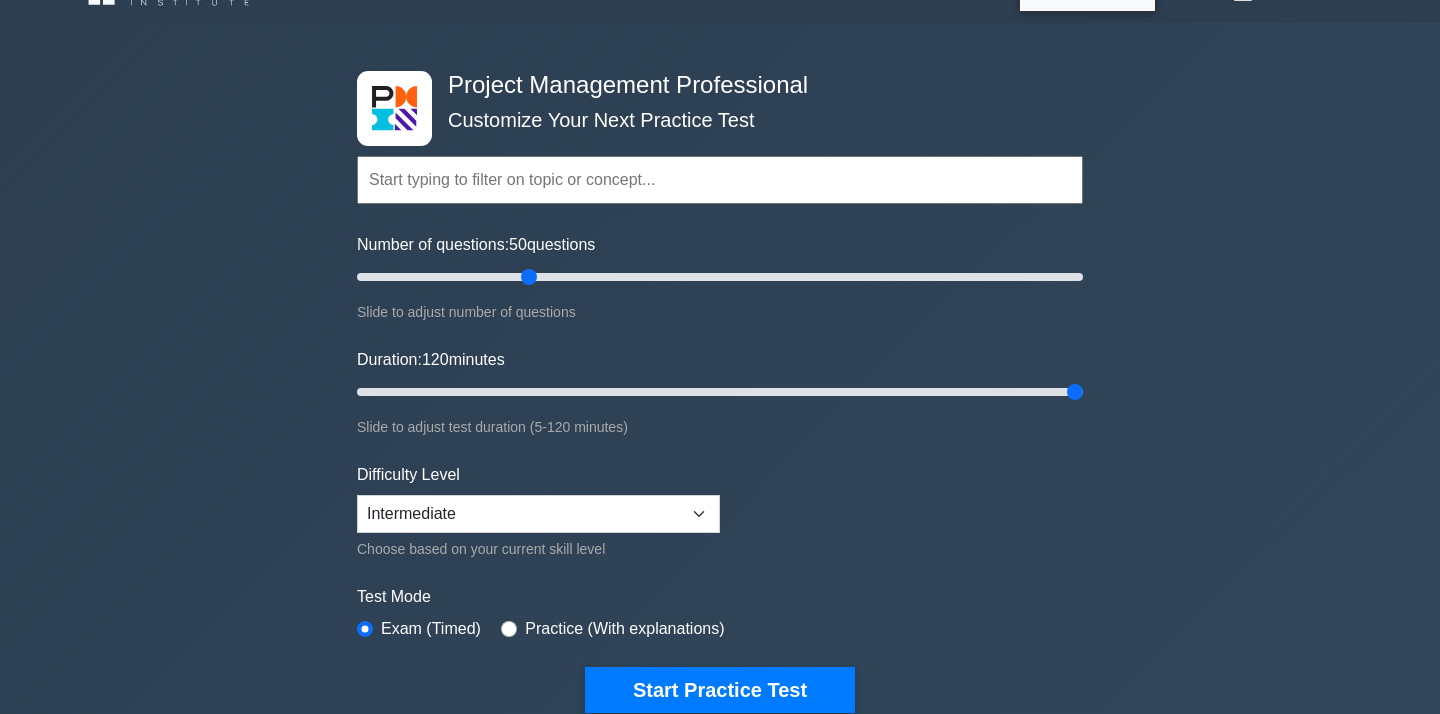 drag, startPoint x: 661, startPoint y: 279, endPoint x: 536, endPoint y: 279, distance: 125 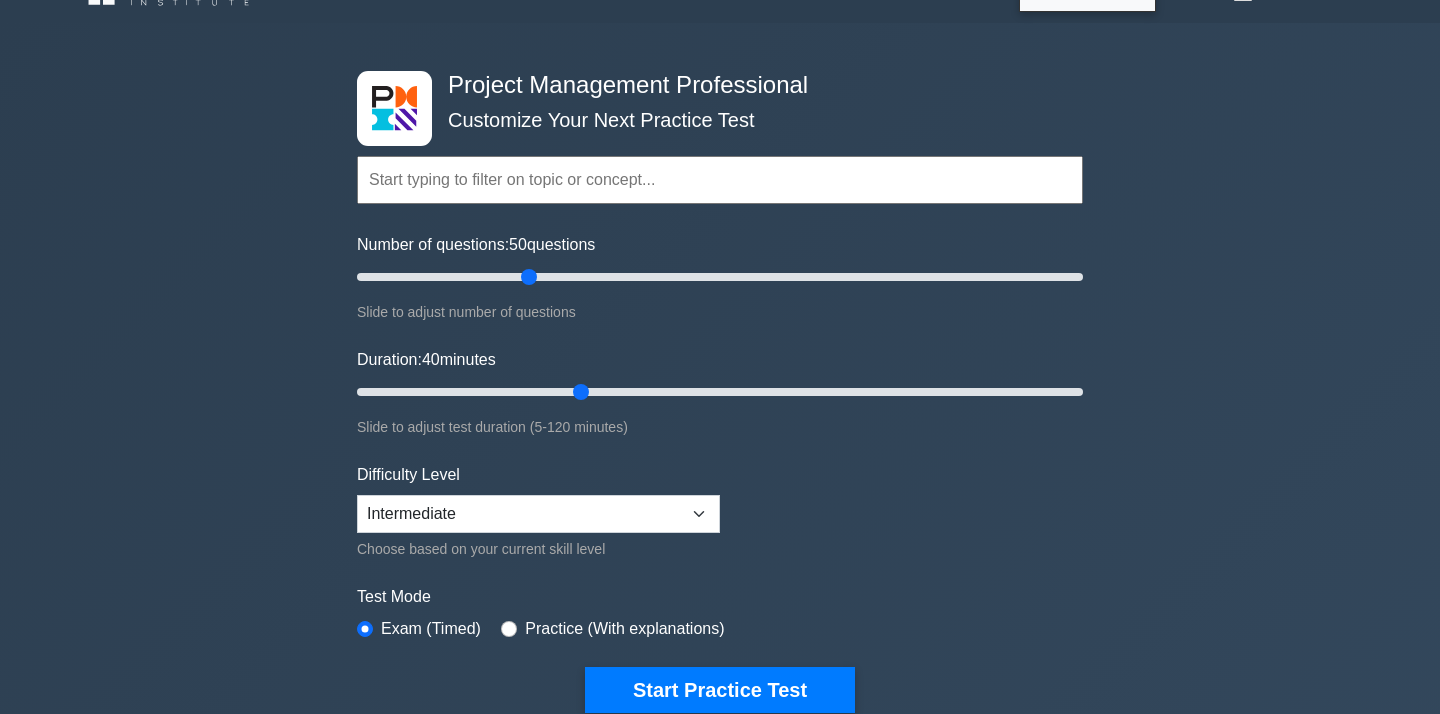 drag, startPoint x: 1077, startPoint y: 391, endPoint x: 577, endPoint y: 383, distance: 500.064 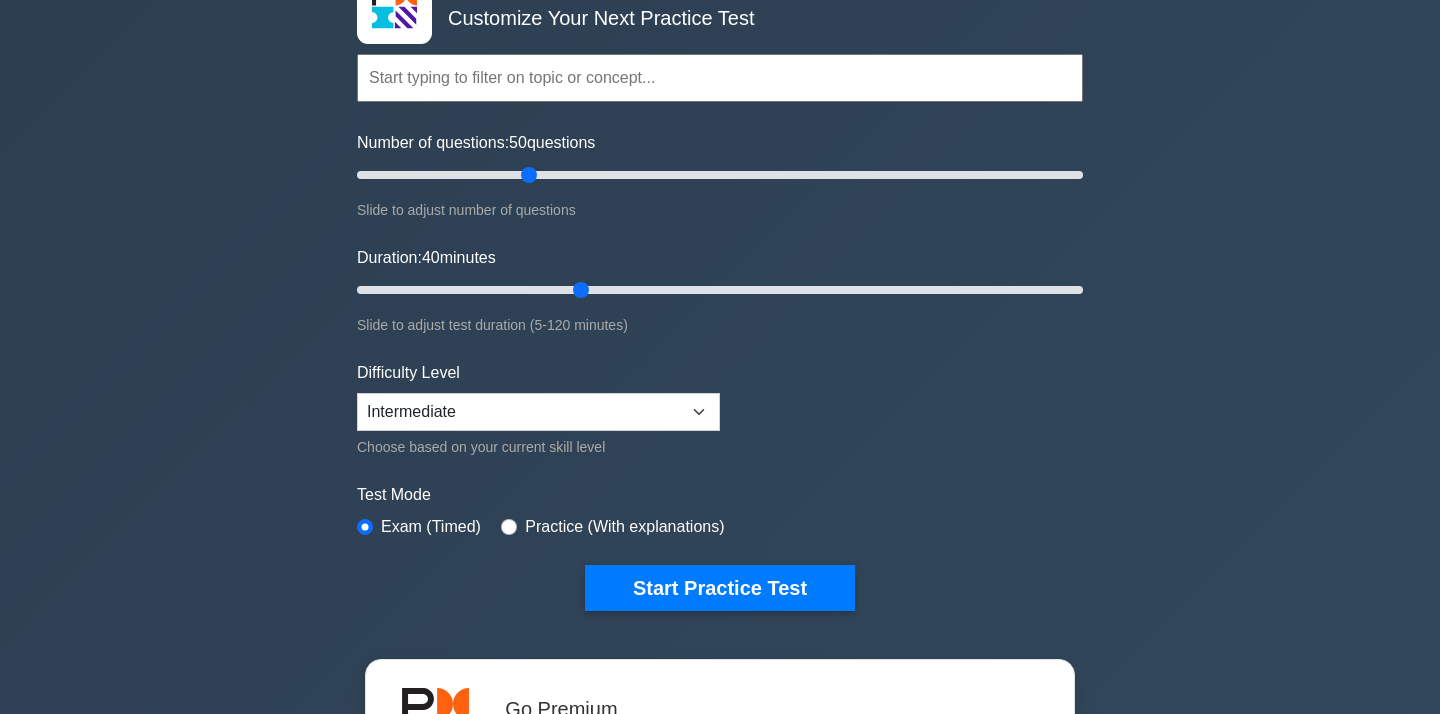 scroll, scrollTop: 158, scrollLeft: 0, axis: vertical 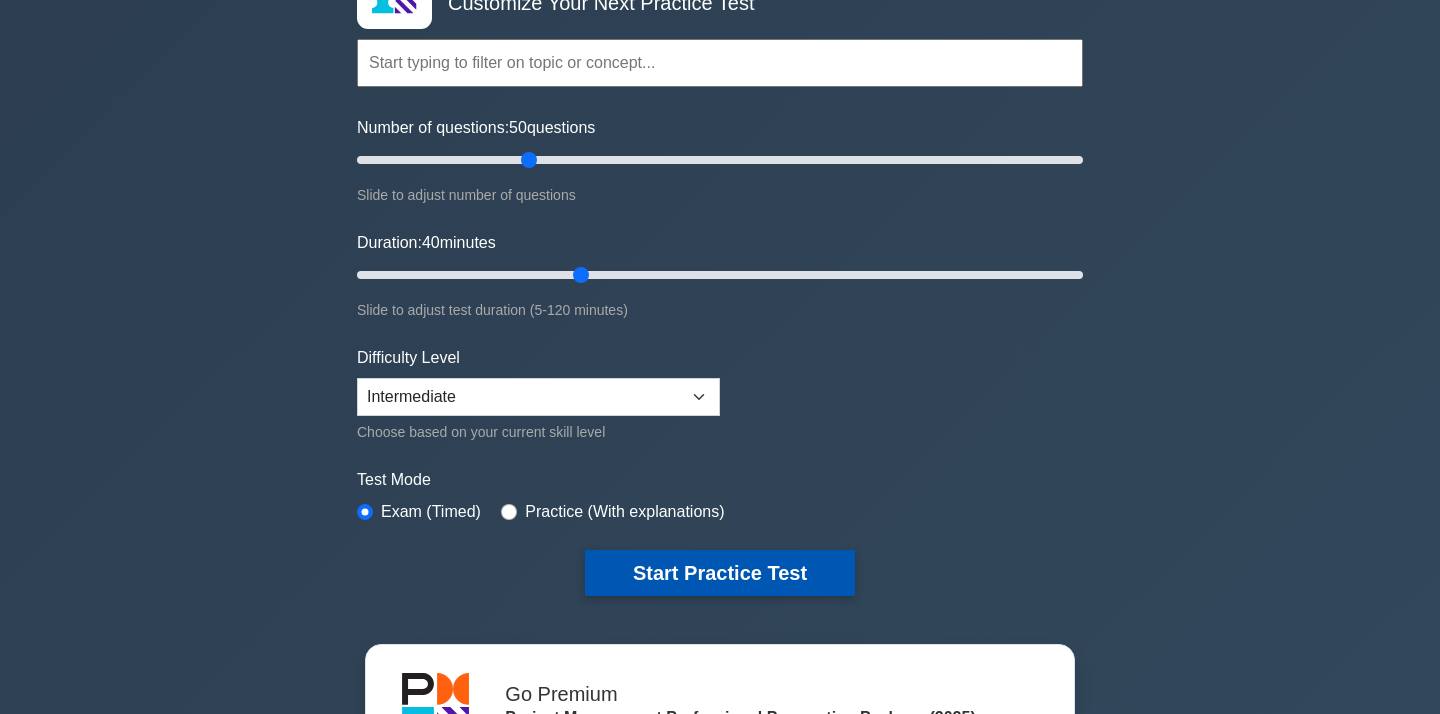 click on "Start Practice Test" at bounding box center [720, 573] 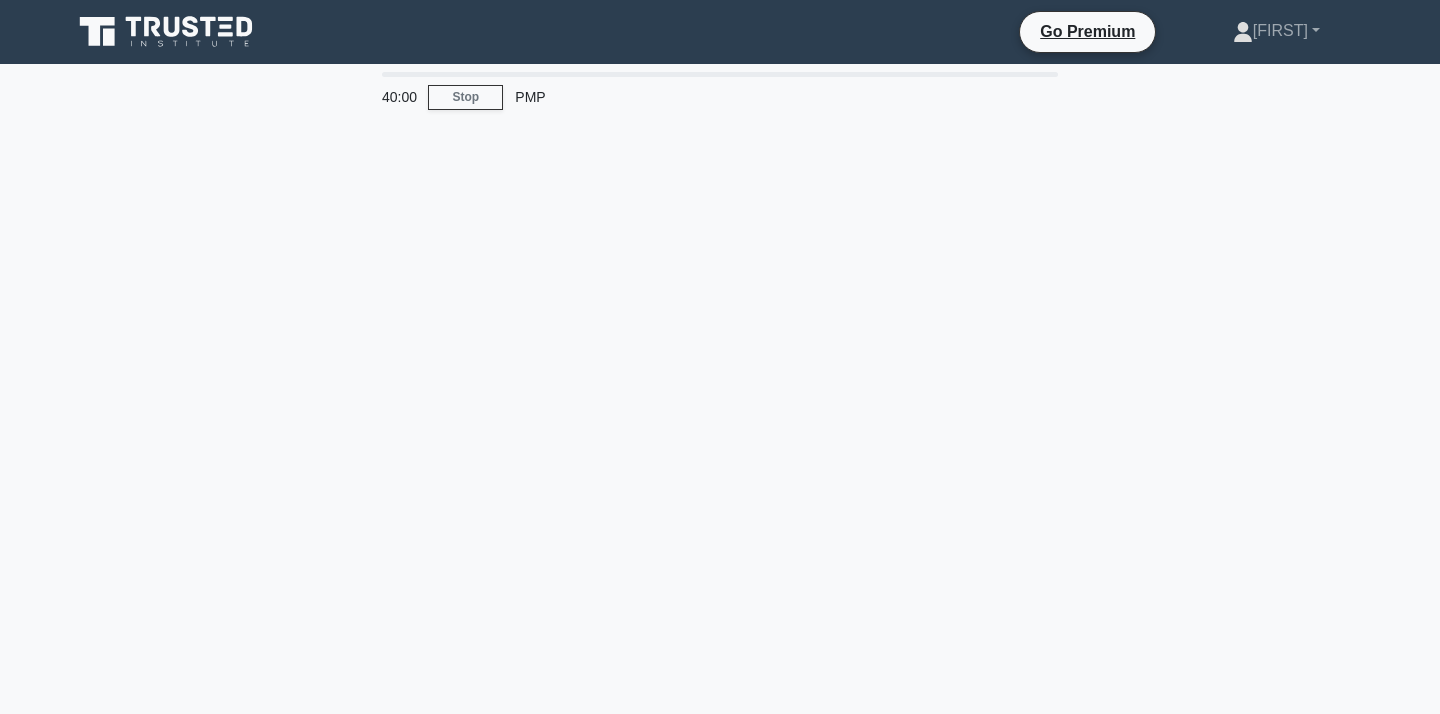 scroll, scrollTop: 0, scrollLeft: 0, axis: both 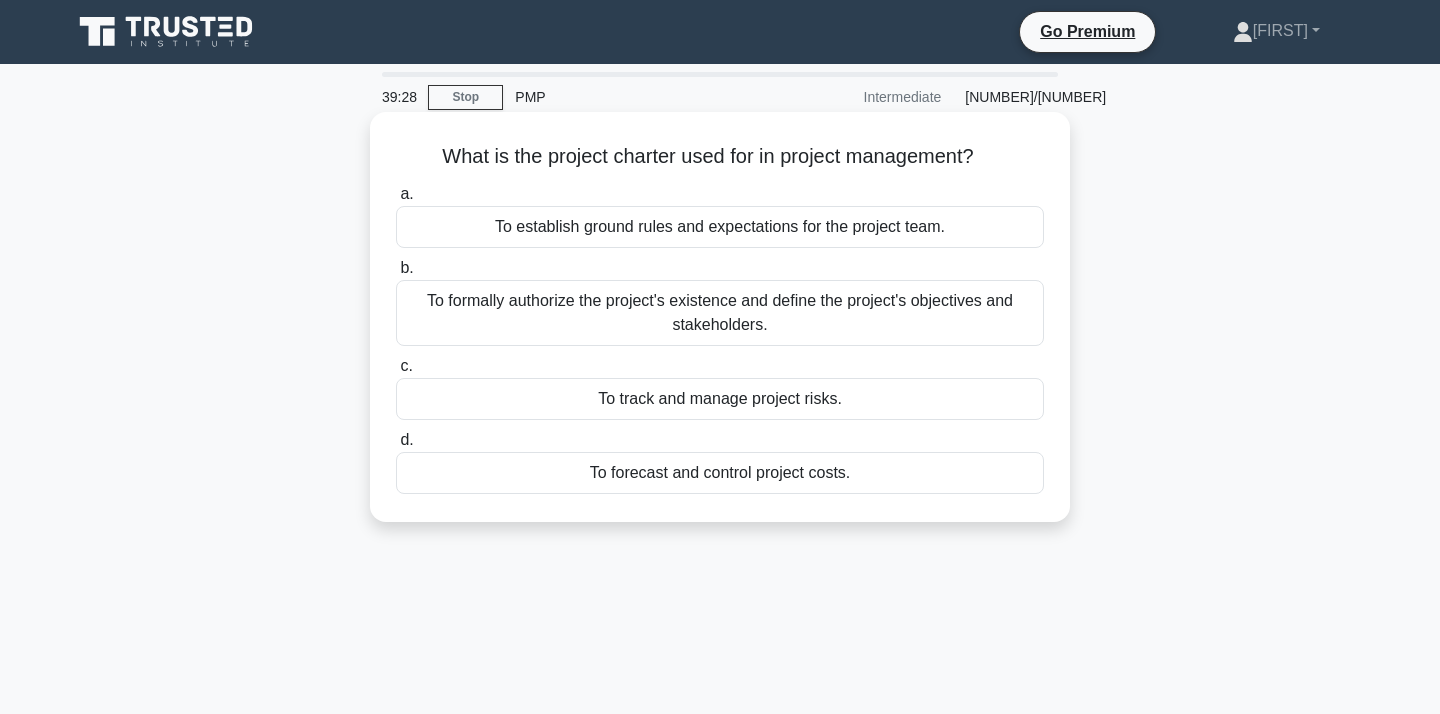 click on "To formally authorize the project's existence and define the project's objectives and stakeholders." at bounding box center (720, 313) 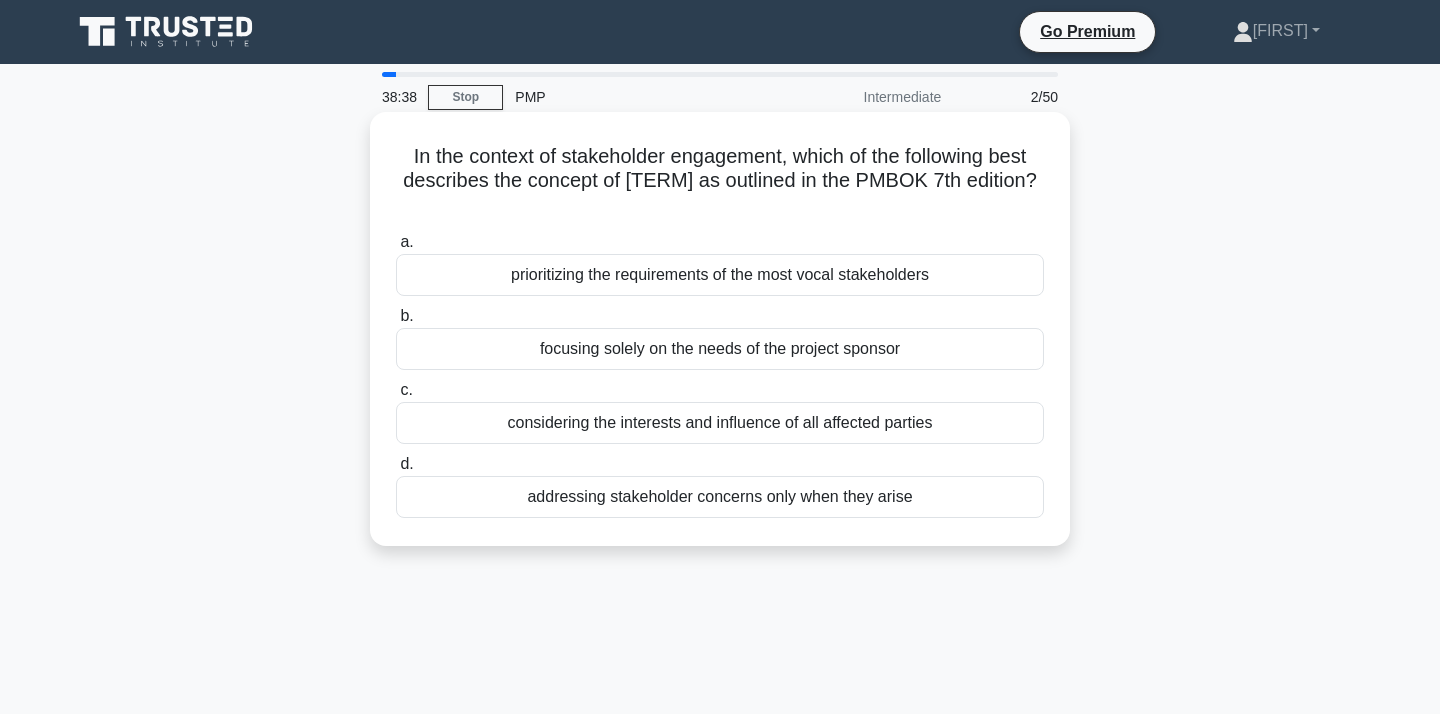 click on "considering the interests and influence of all affected parties" at bounding box center (720, 423) 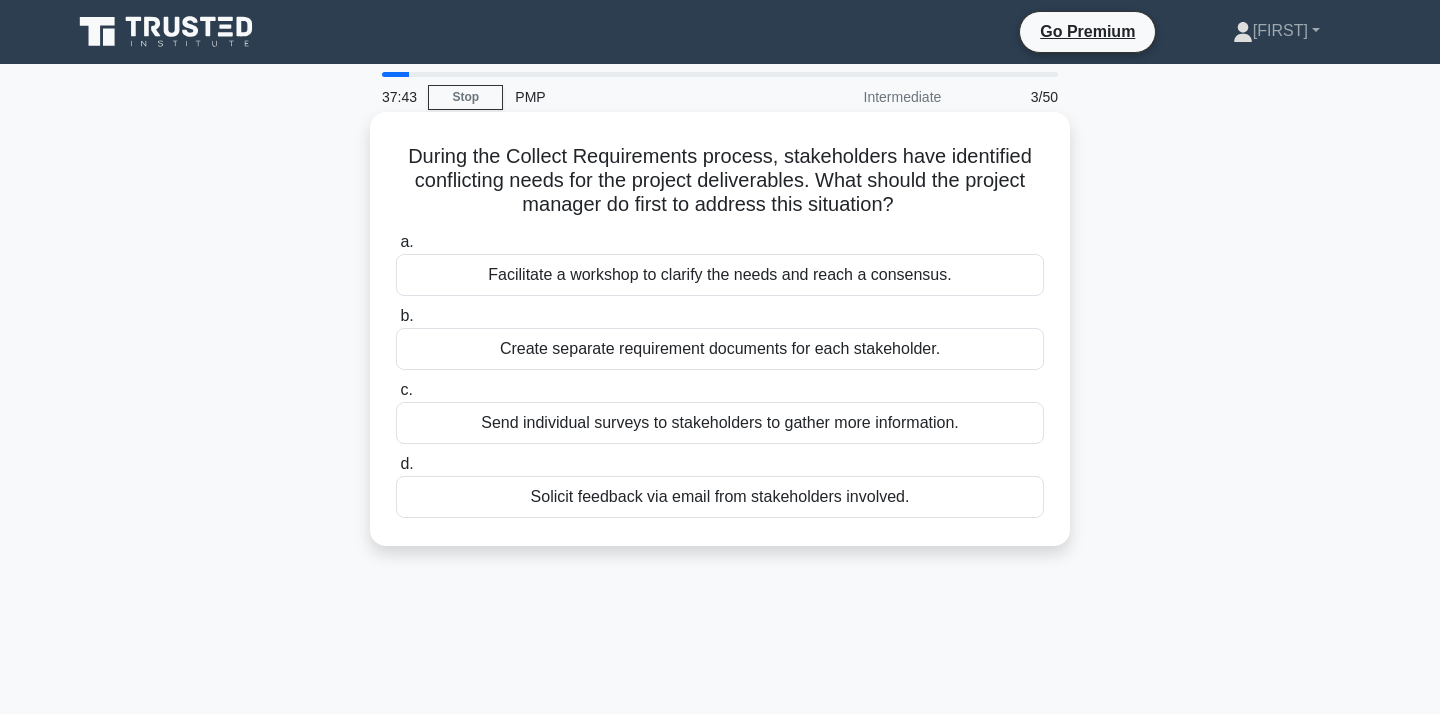 click on "Facilitate a workshop to clarify the needs and reach a consensus." at bounding box center [720, 275] 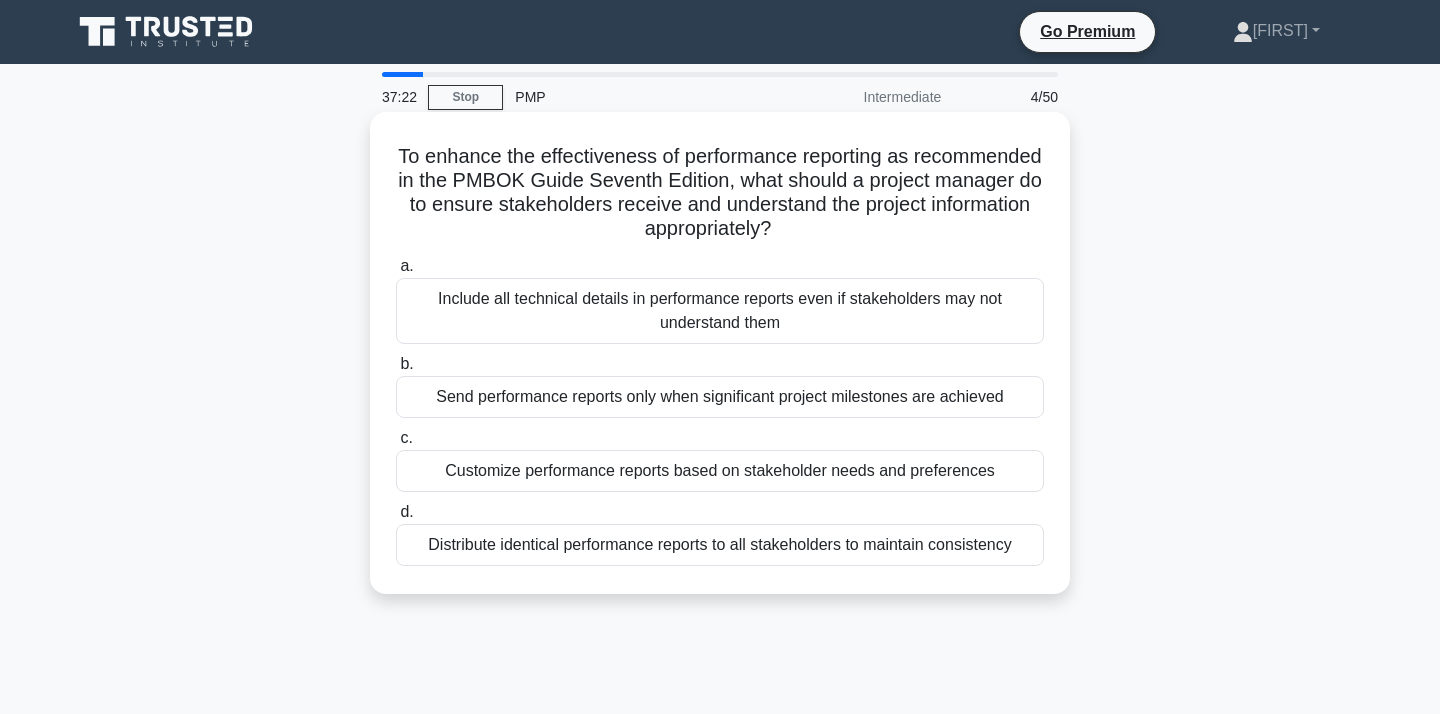 click on "To enhance the effectiveness of performance reporting as recommended in the PMBOK Guide Seventh Edition, what should a project manager do to ensure stakeholders receive and understand the project information appropriately?
.spinner_0XTQ{transform-origin:center;animation:spinner_y6GP .75s linear infinite}@keyframes spinner_y6GP{100%{transform:rotate(360deg)}}" at bounding box center (720, 193) 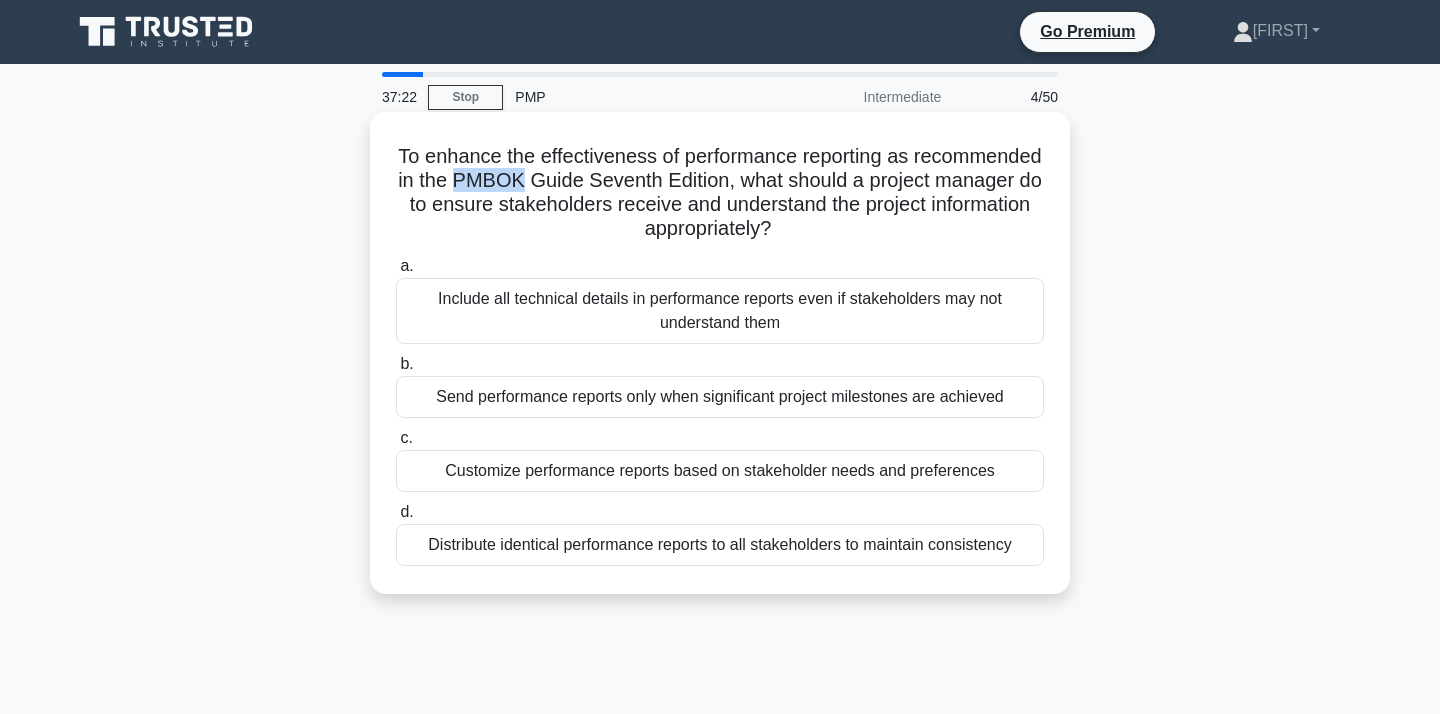 click on "To enhance the effectiveness of performance reporting as recommended in the PMBOK Guide Seventh Edition, what should a project manager do to ensure stakeholders receive and understand the project information appropriately?
.spinner_0XTQ{transform-origin:center;animation:spinner_y6GP .75s linear infinite}@keyframes spinner_y6GP{100%{transform:rotate(360deg)}}" at bounding box center (720, 193) 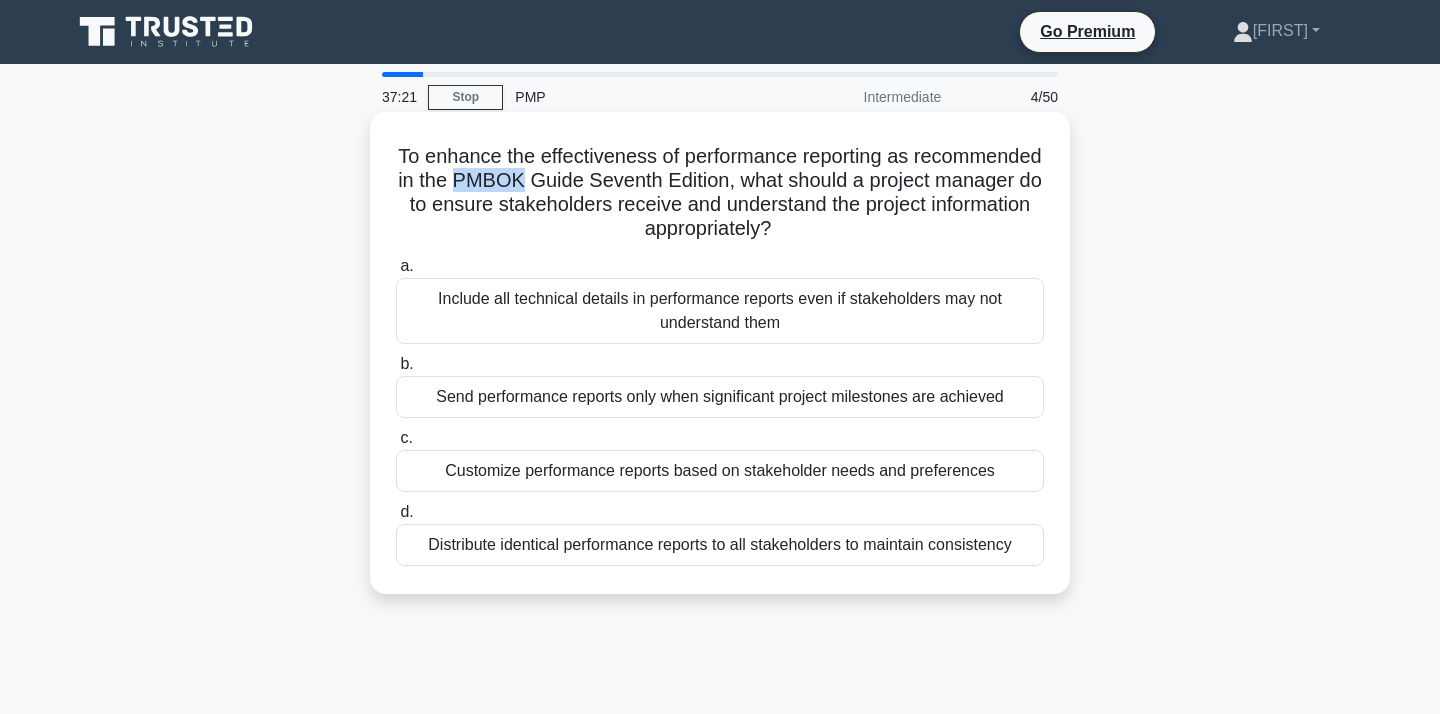 copy on "PMBOK" 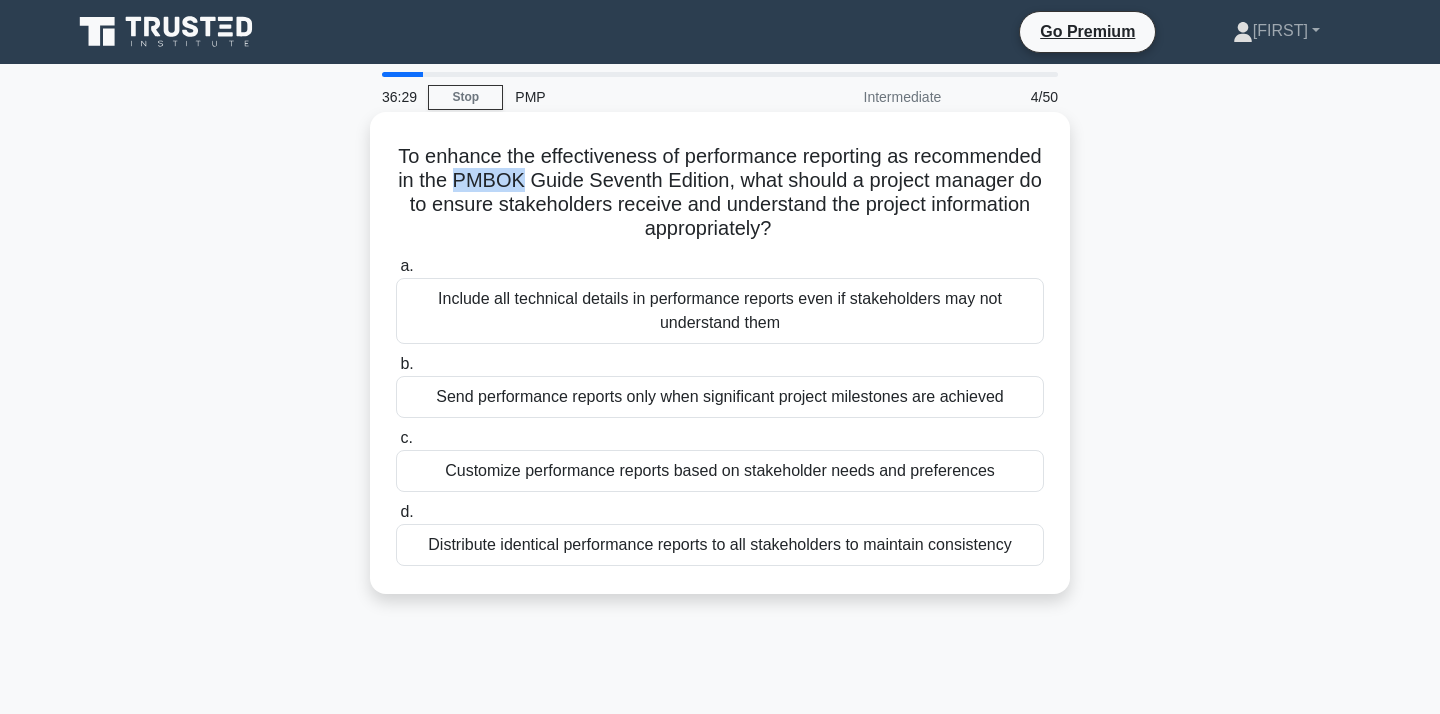 click on "Distribute identical performance reports to all stakeholders to maintain consistency" at bounding box center [720, 545] 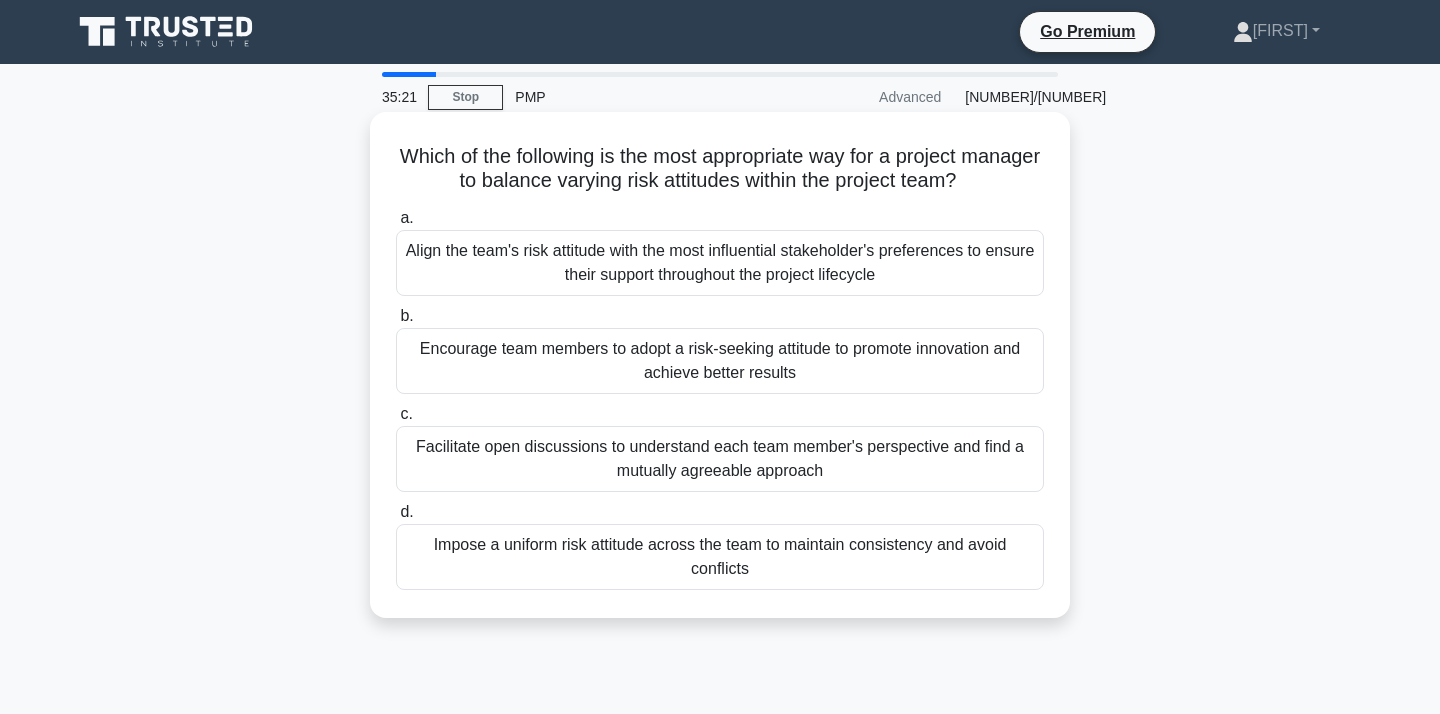 click on "Facilitate open discussions to understand each team member's perspective and find a mutually agreeable approach" at bounding box center (720, 459) 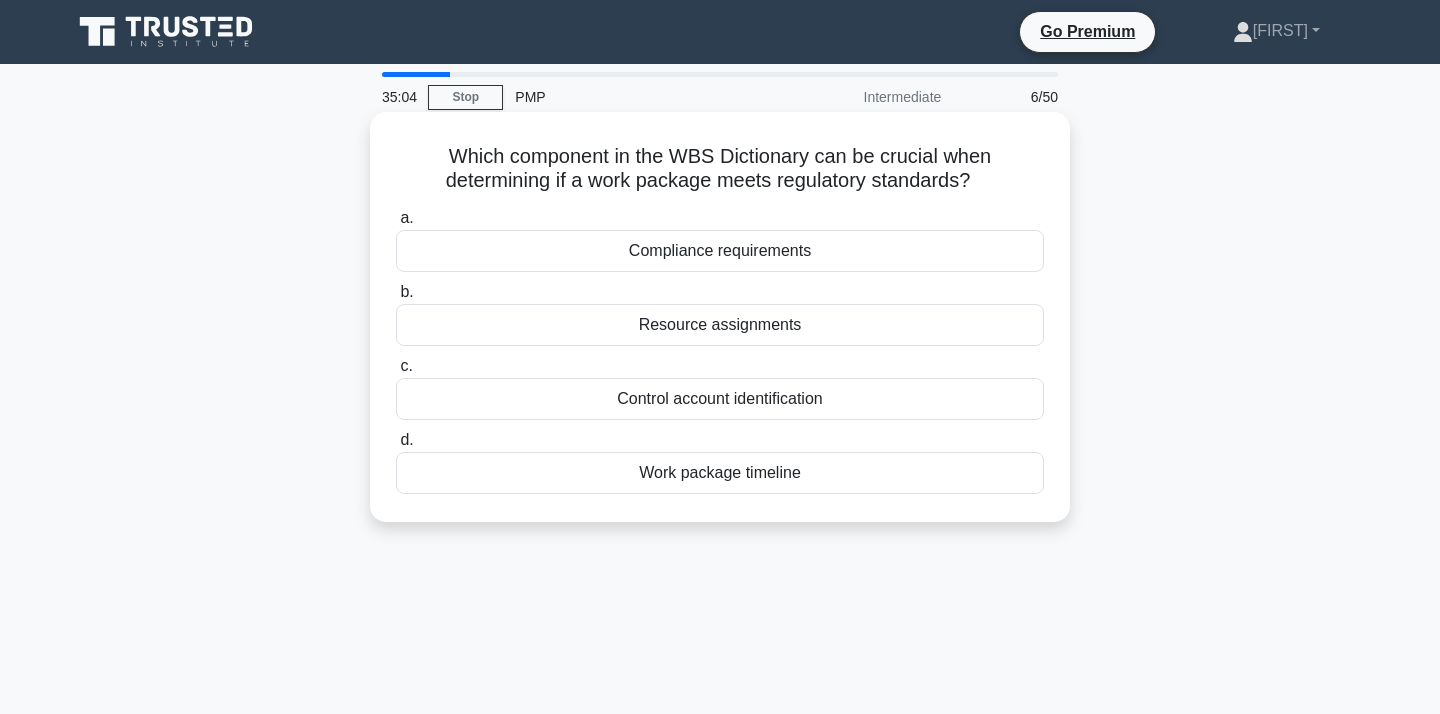 click on "Work package timeline" at bounding box center [720, 473] 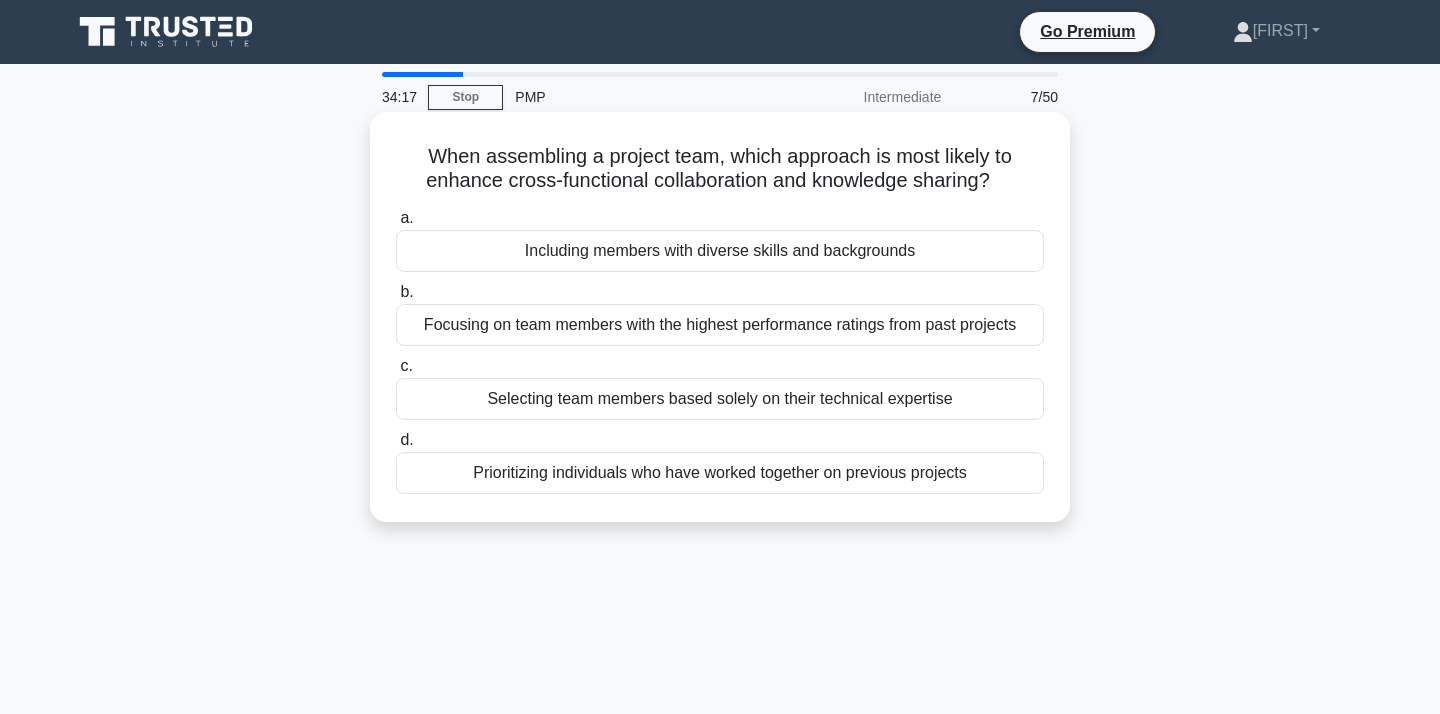 click on "Including members with diverse skills and backgrounds" at bounding box center (720, 251) 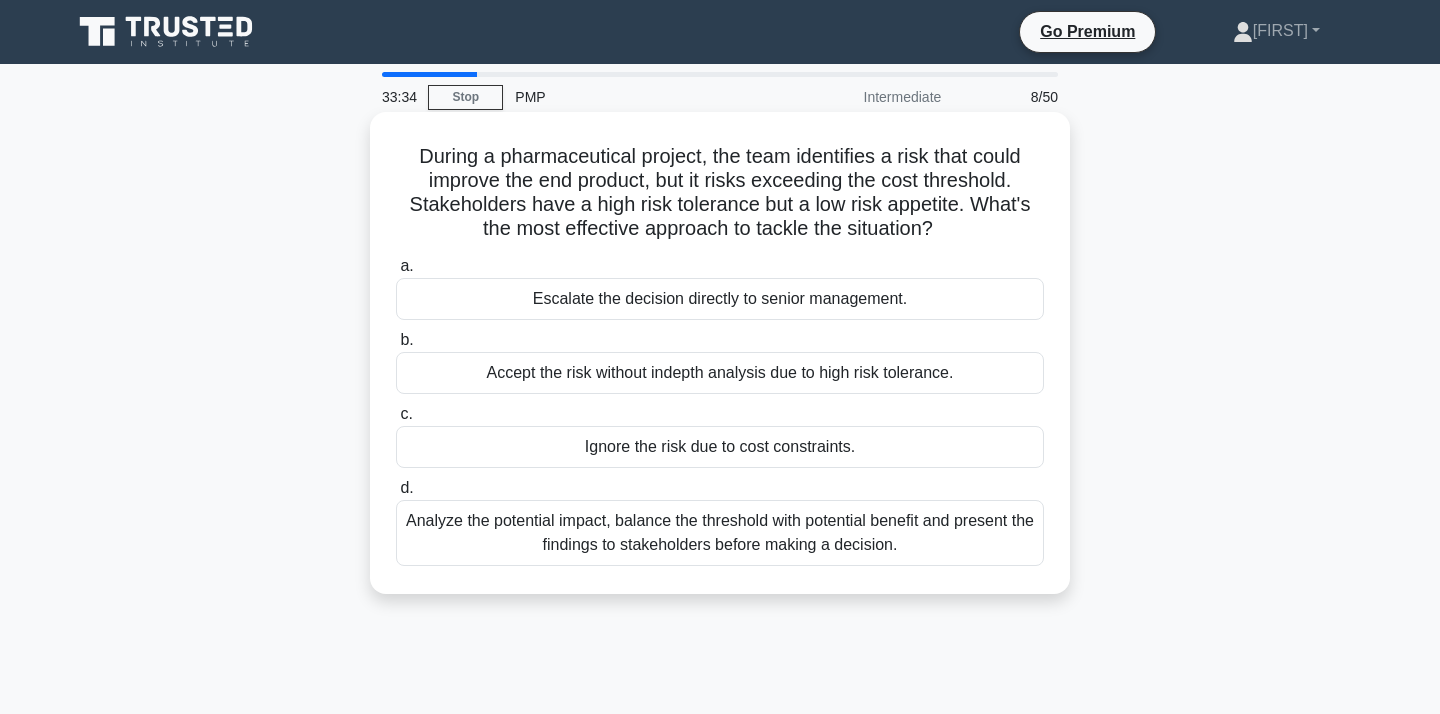 click on "Analyze the potential impact, balance the threshold with potential benefit and present the findings to stakeholders before making a decision." at bounding box center (720, 533) 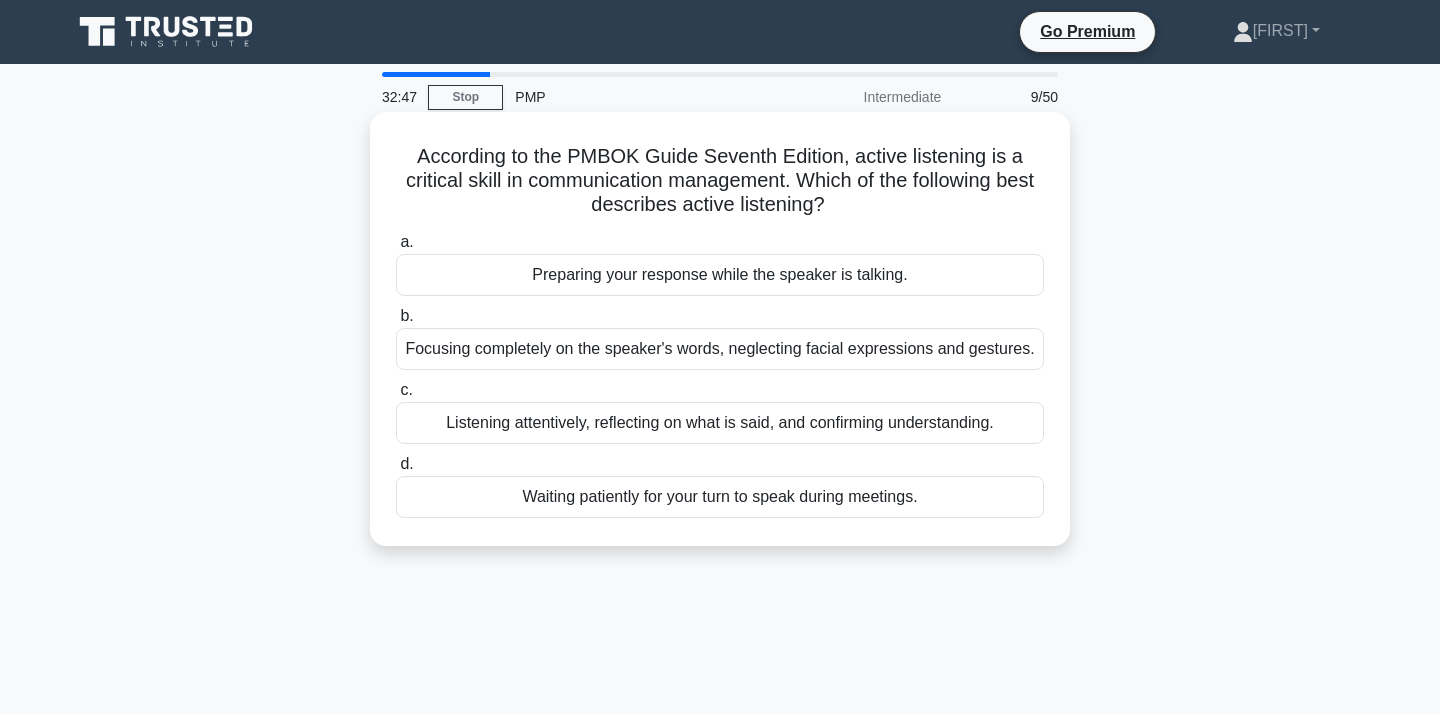 click on "Listening attentively, reflecting on what is said, and confirming understanding." at bounding box center (720, 423) 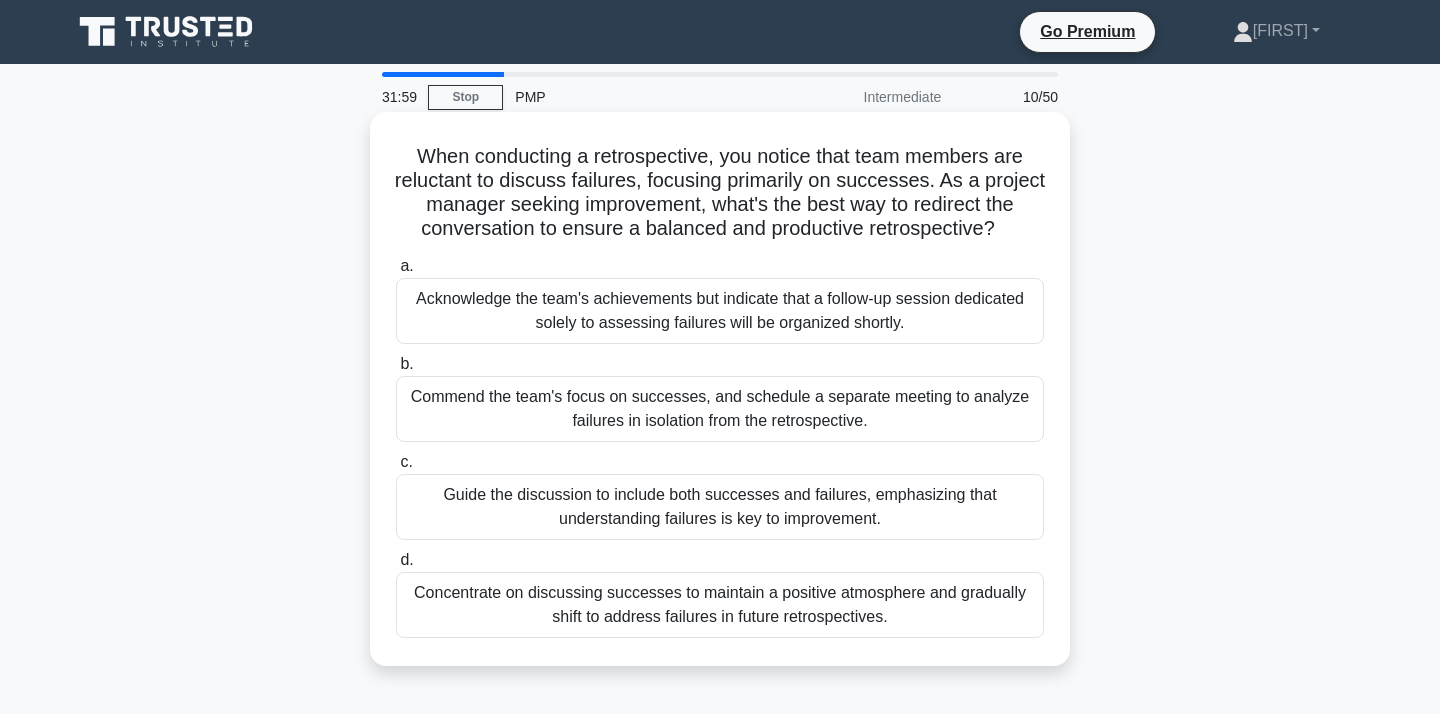 click on "Concentrate on discussing successes to maintain a positive atmosphere and gradually shift to address failures in future retrospectives." at bounding box center [720, 605] 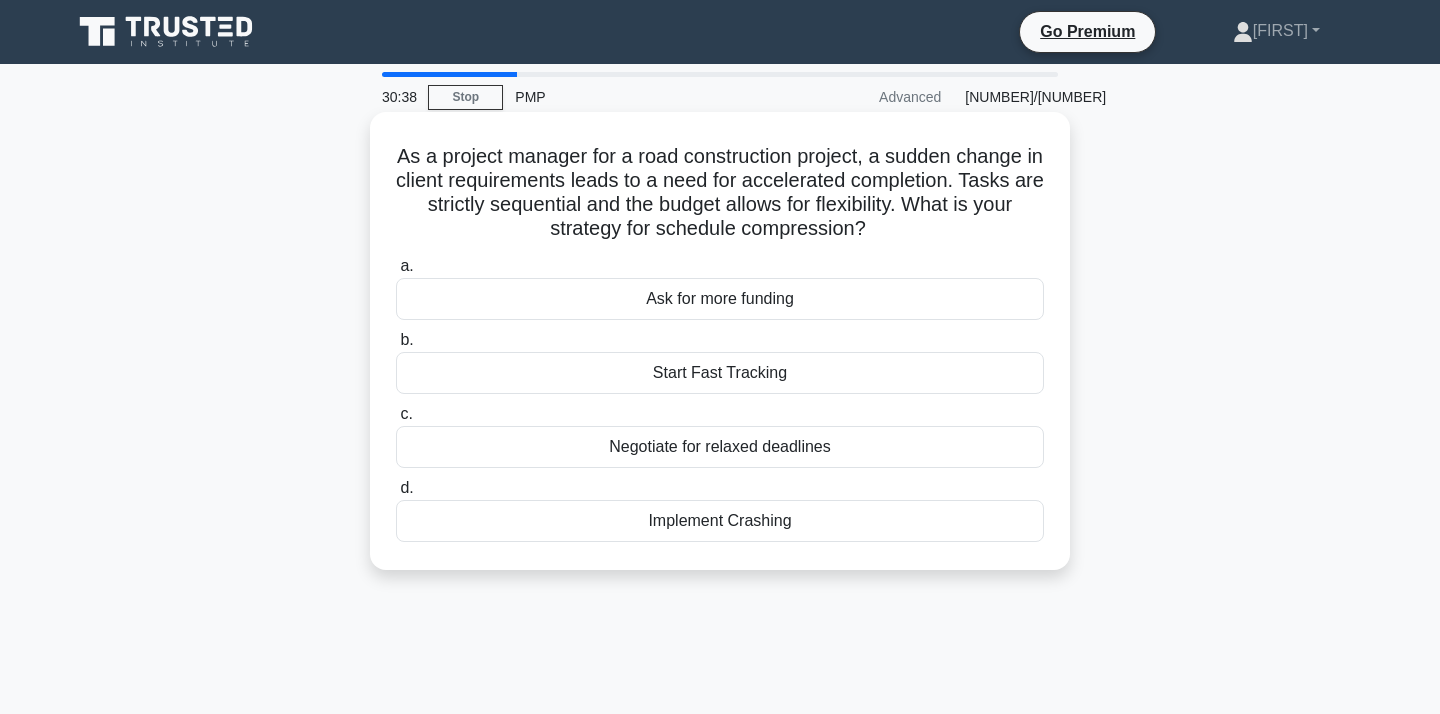 click on "Negotiate for relaxed deadlines" at bounding box center [720, 447] 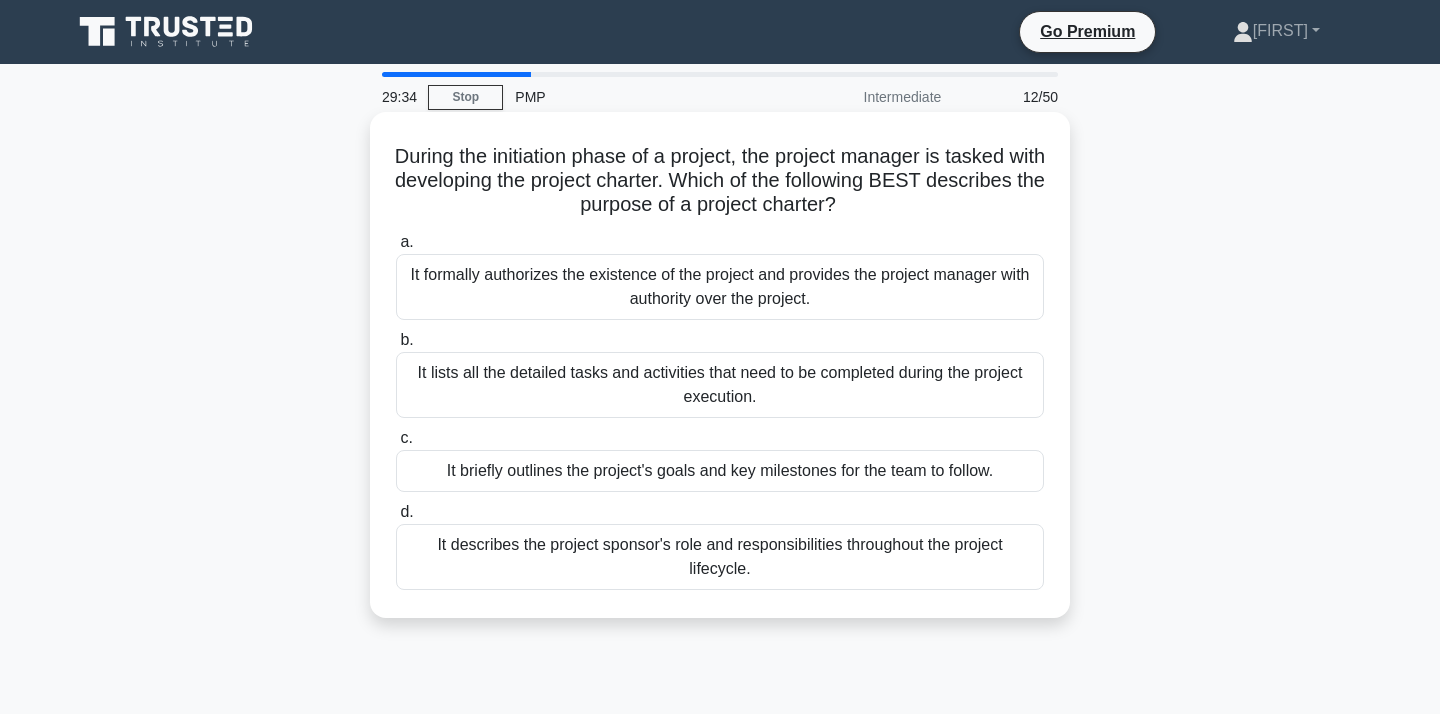 click on "It describes the project sponsor's role and responsibilities throughout the project lifecycle." at bounding box center (720, 557) 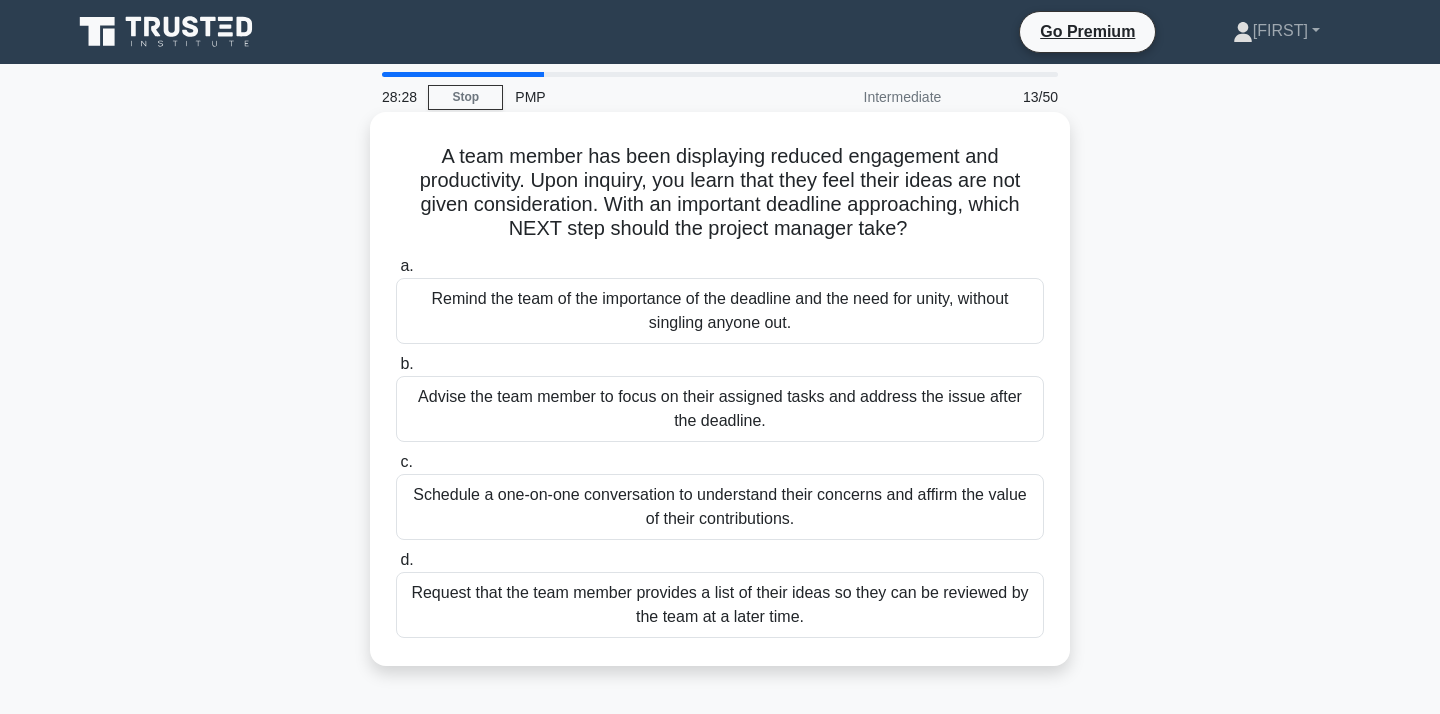 click on "Schedule a one-on-one conversation to understand their concerns and affirm the value of their contributions." at bounding box center [720, 507] 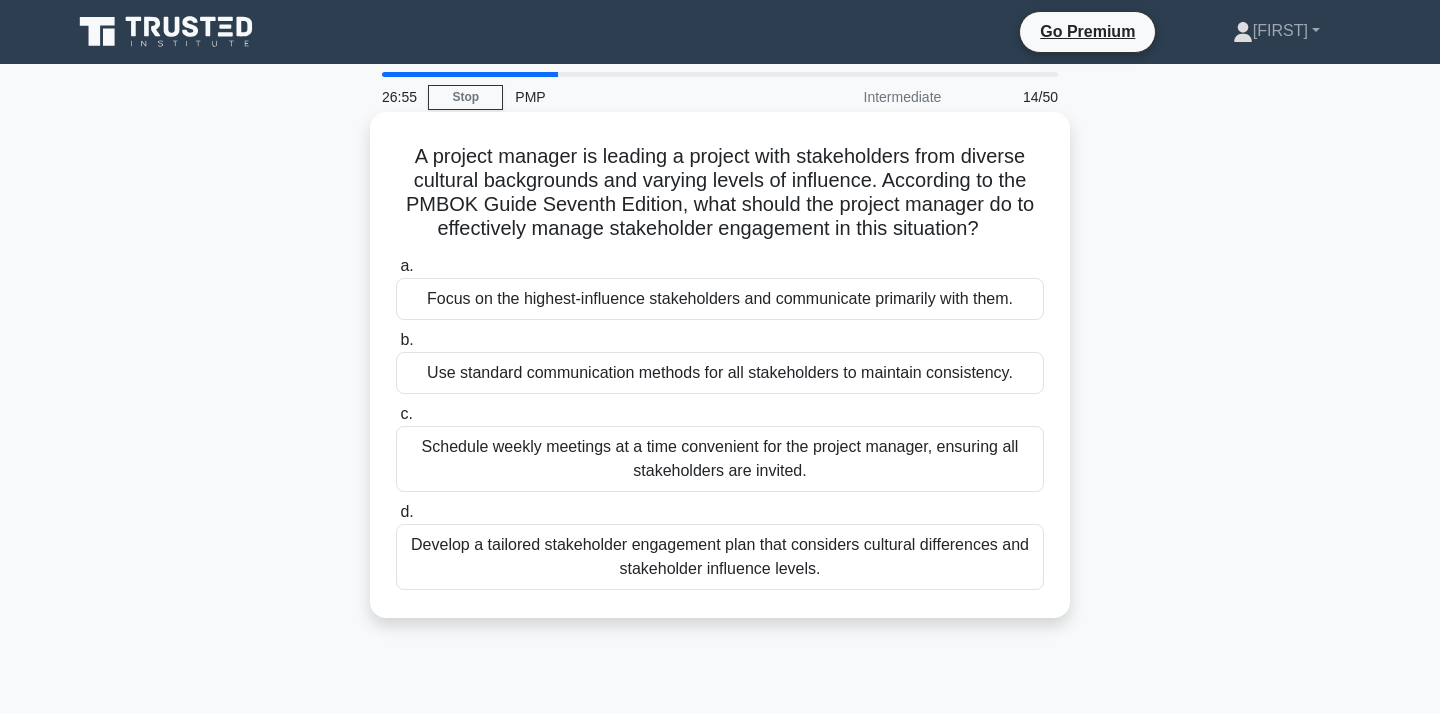 click on "Schedule weekly meetings at a time convenient for the project manager, ensuring all stakeholders are invited." at bounding box center (720, 459) 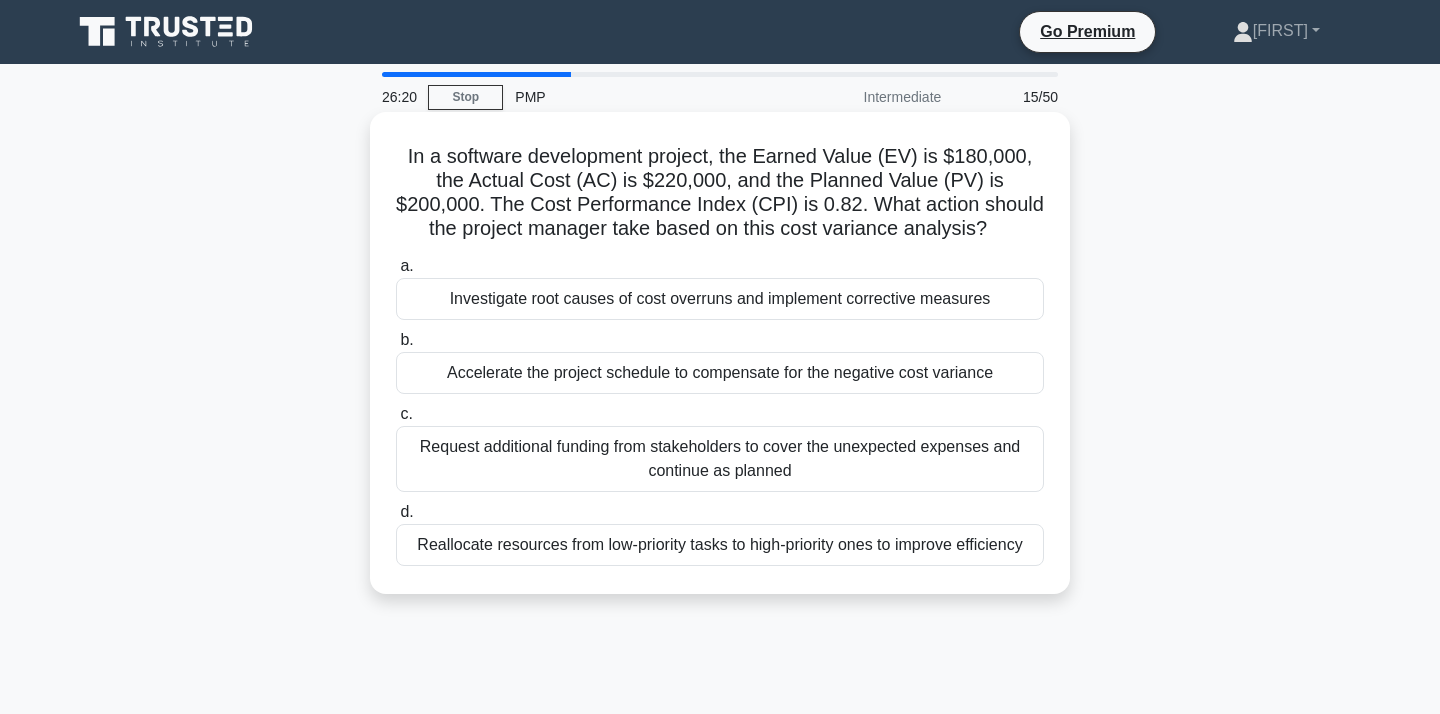 click on "Investigate root causes of cost overruns and implement corrective measures" at bounding box center (720, 299) 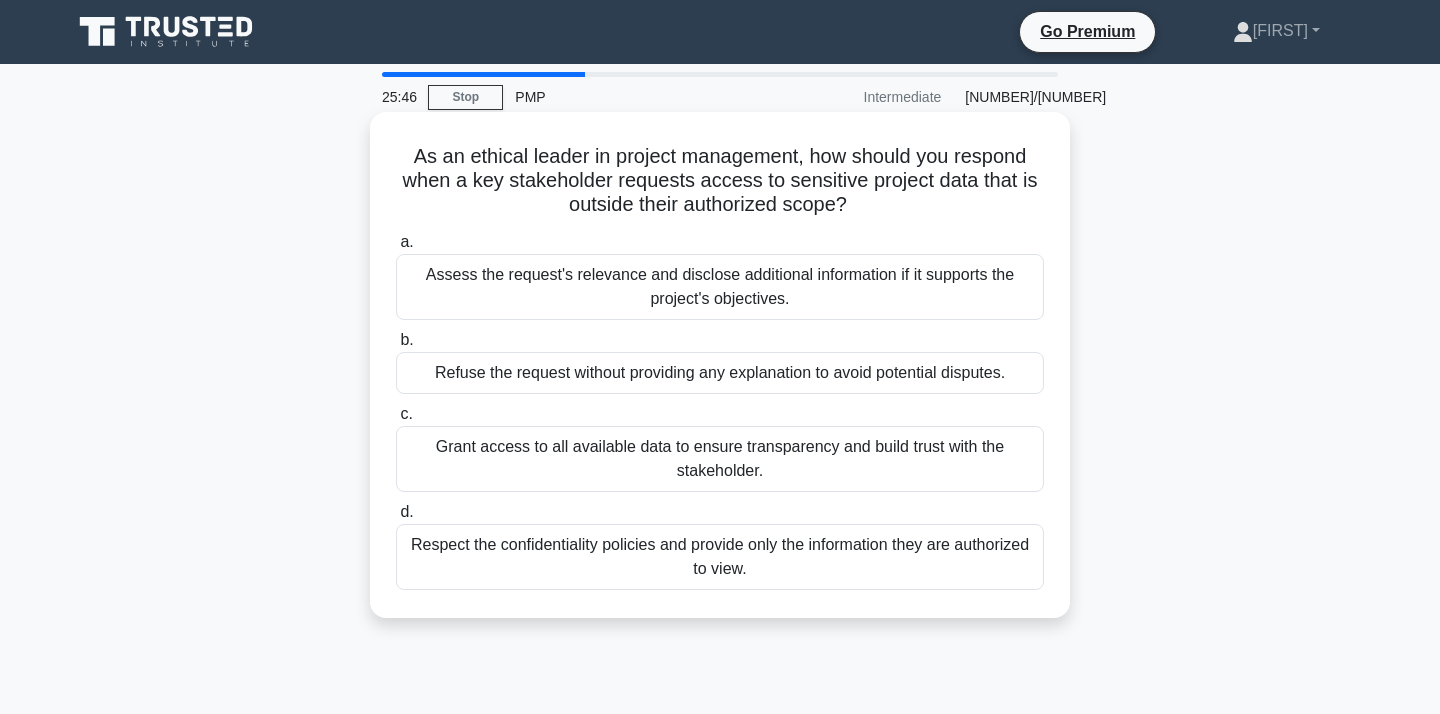 click on "Respect the confidentiality policies and provide only the information they are authorized to view." at bounding box center (720, 557) 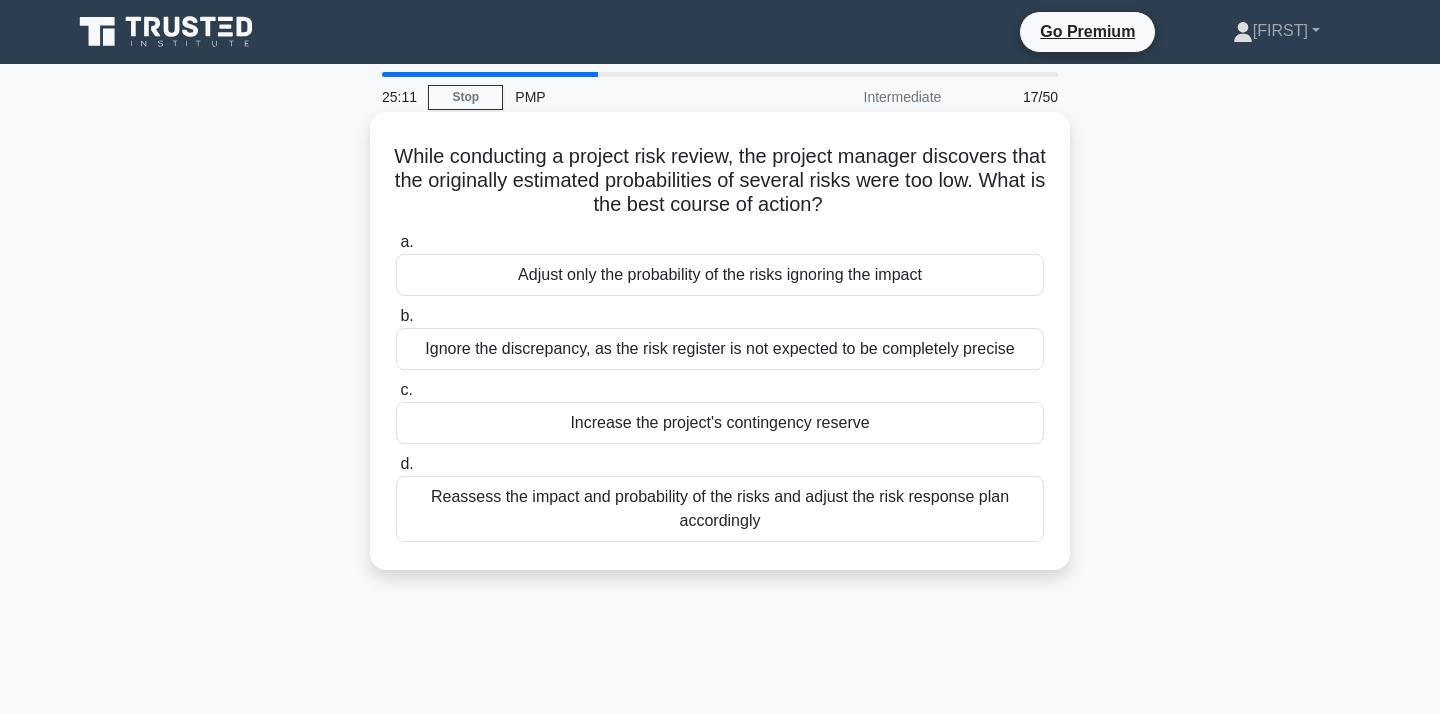 click on "Reassess the impact and probability of the risks and adjust the risk response plan accordingly" at bounding box center [720, 509] 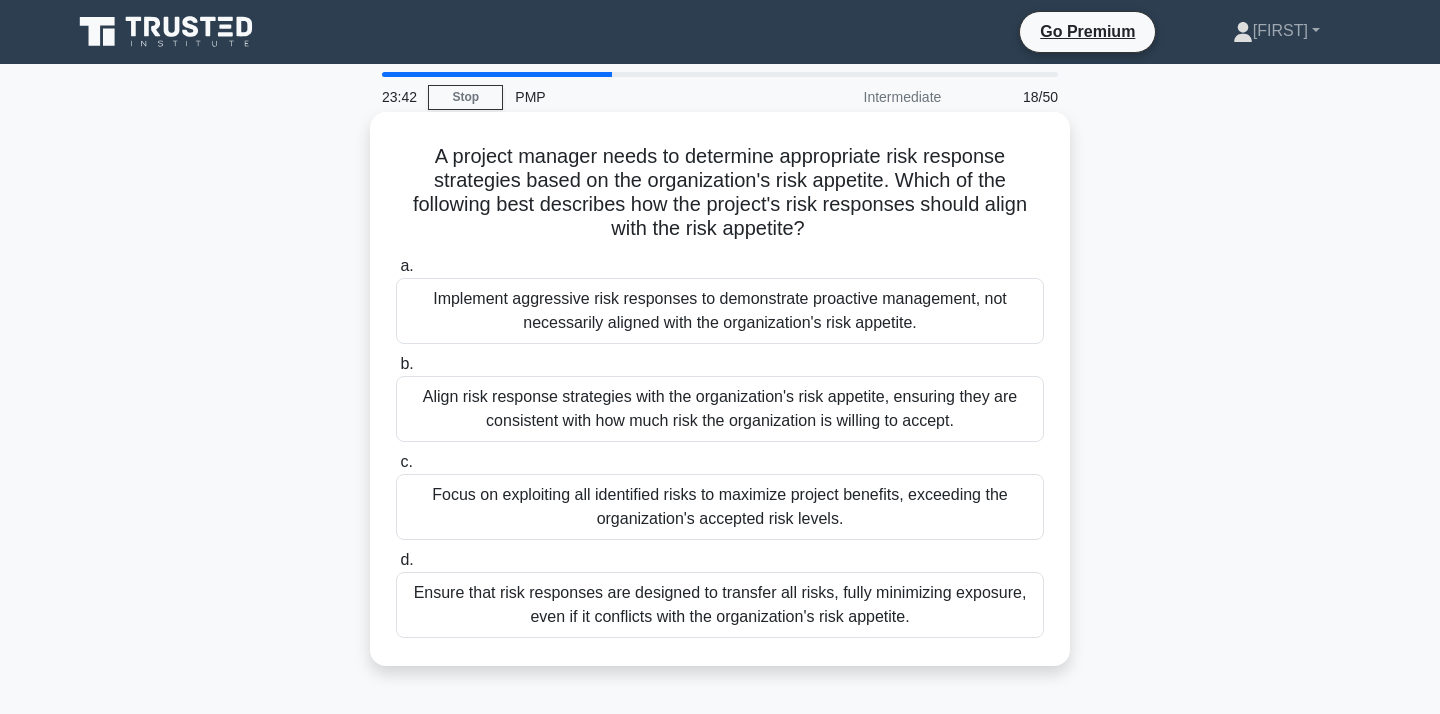 click on "Ensure that risk responses are designed to transfer all risks, fully minimizing exposure, even if it conflicts with the organization's risk appetite." at bounding box center (720, 605) 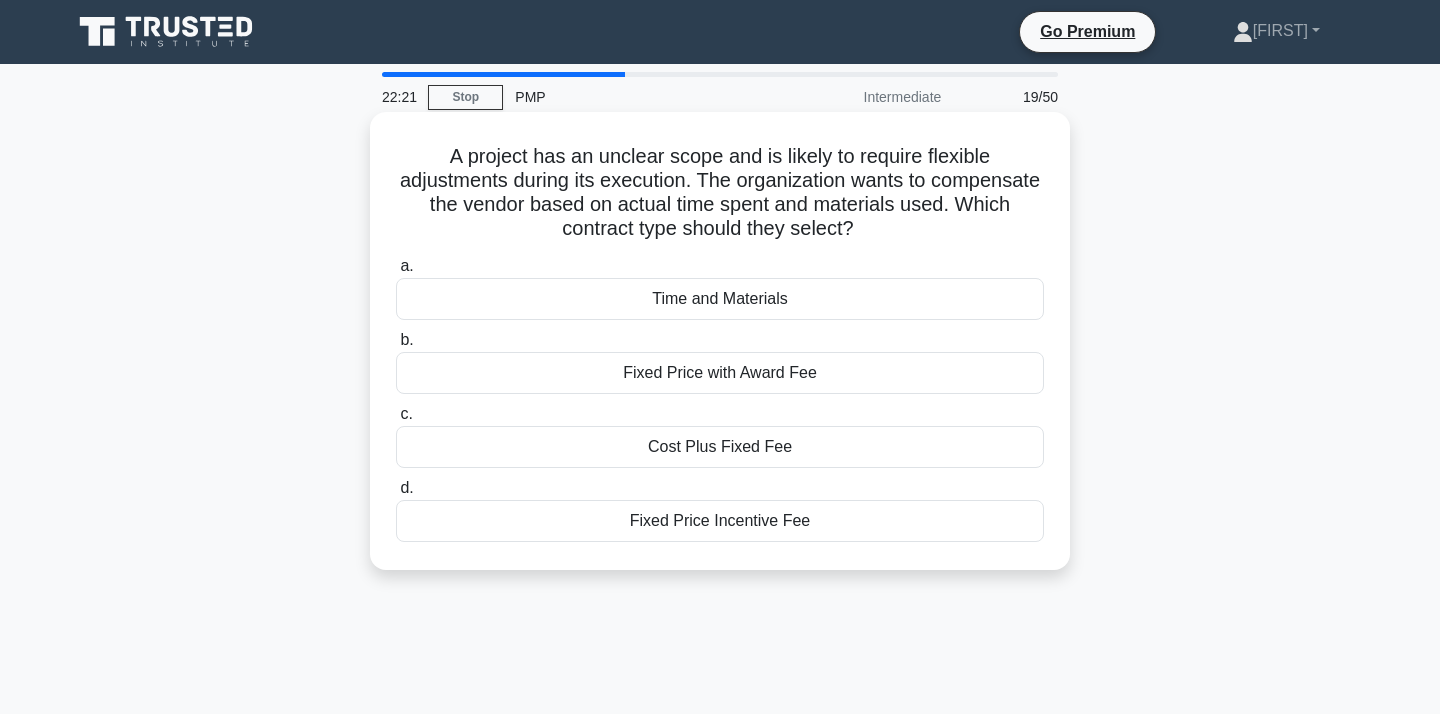 click on "Time and Materials" at bounding box center [720, 299] 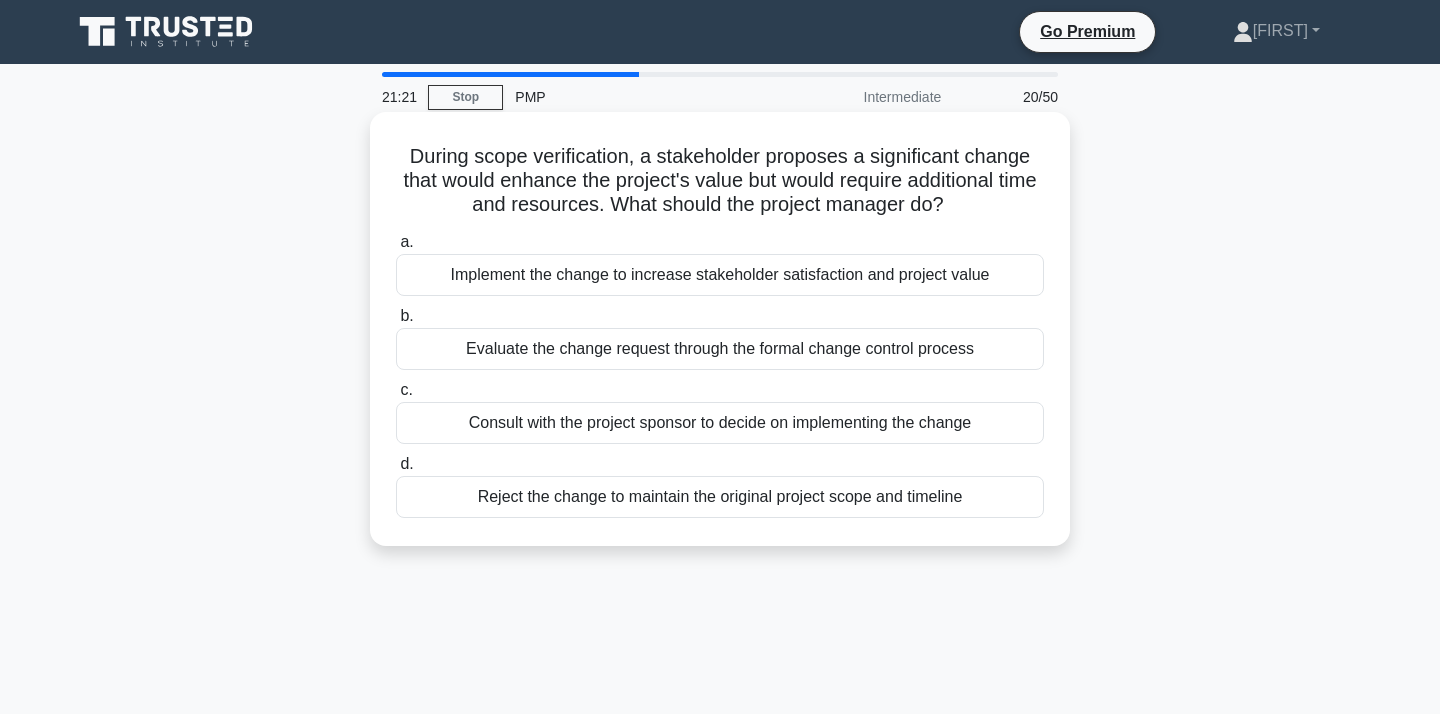 click on "Evaluate the change request through the formal change control process" at bounding box center (720, 349) 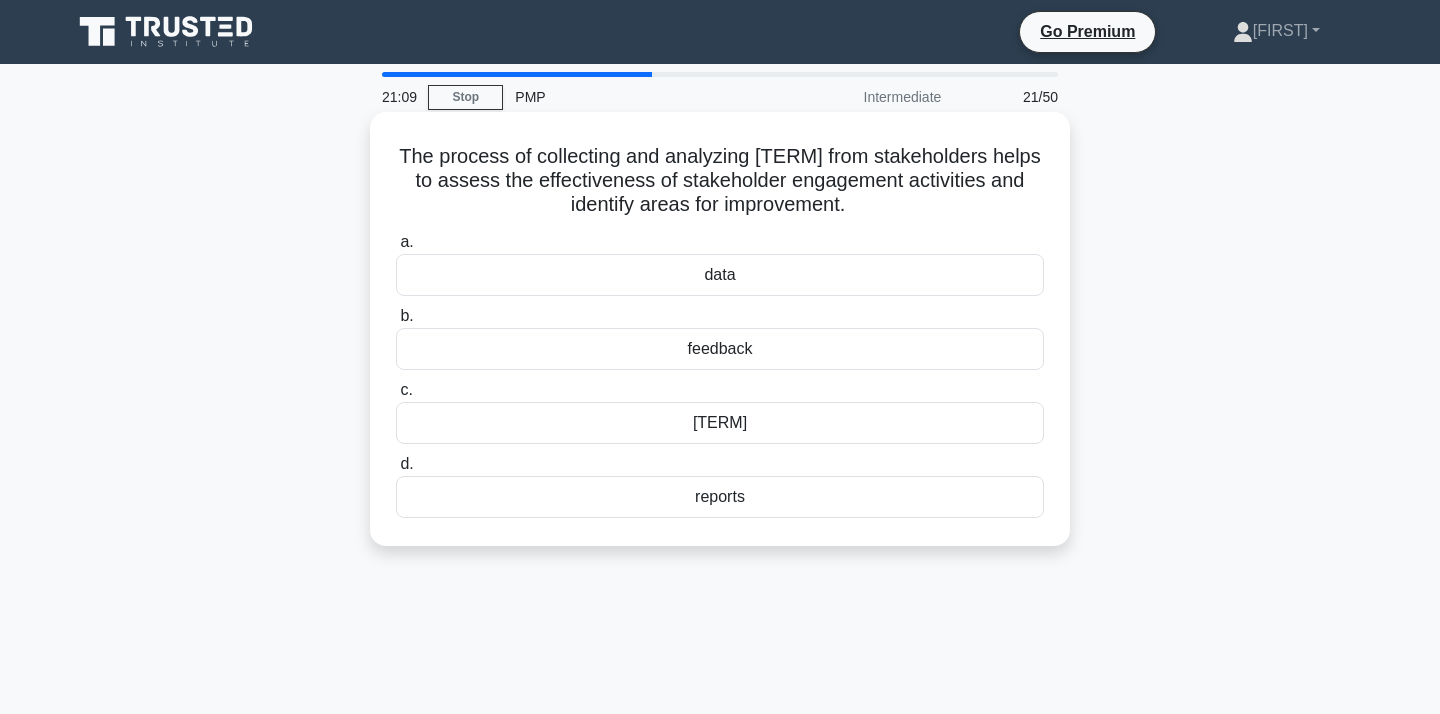 click on "data" at bounding box center (720, 275) 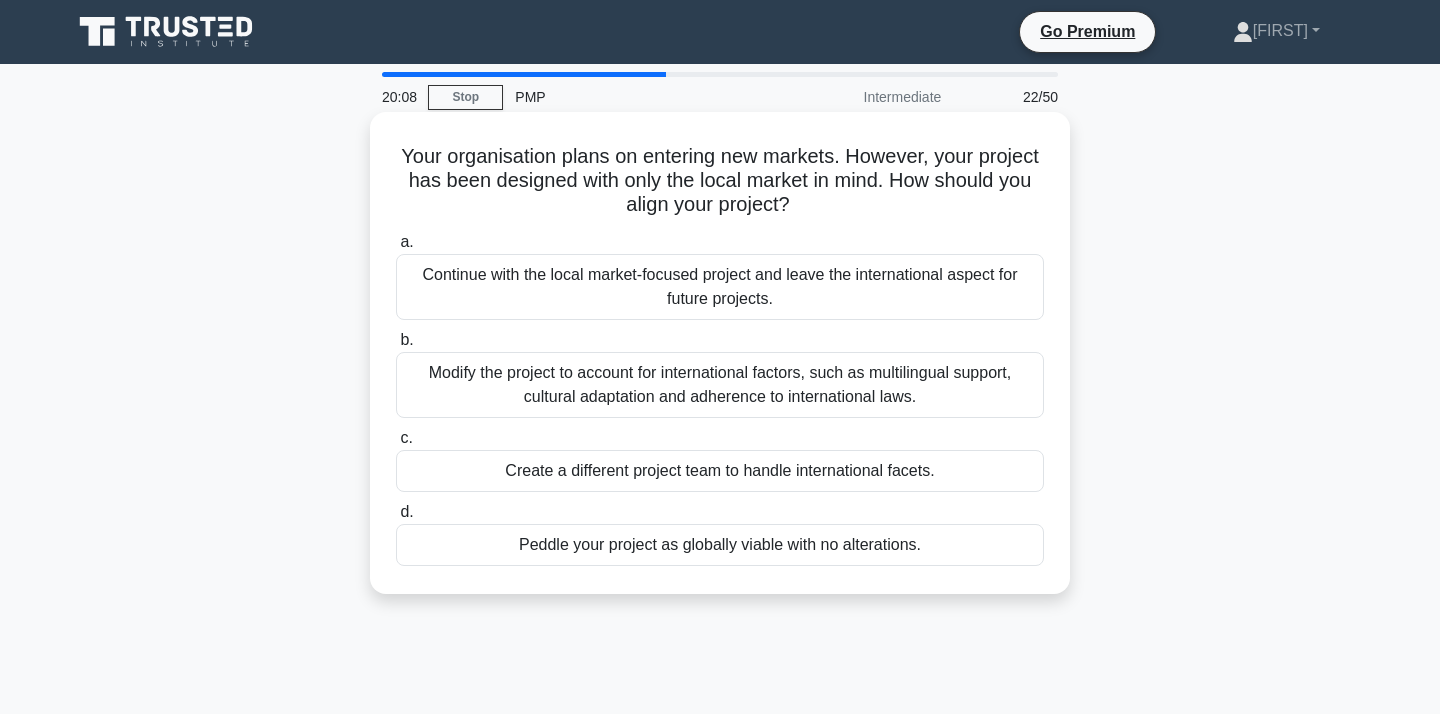 click on "Modify the project to account for international factors, such as multilingual support, cultural adaptation and adherence to international laws." at bounding box center [720, 385] 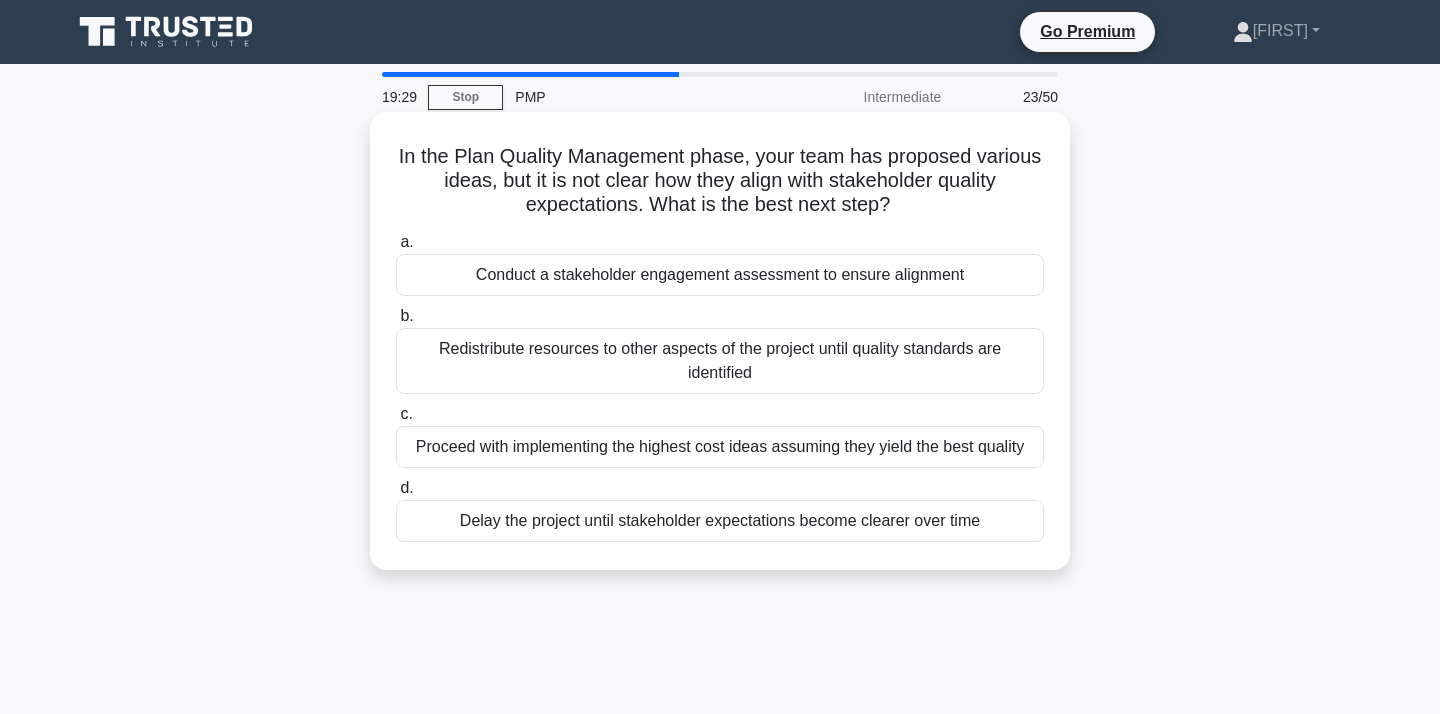 click on "Conduct a stakeholder engagement assessment to ensure alignment" at bounding box center (720, 275) 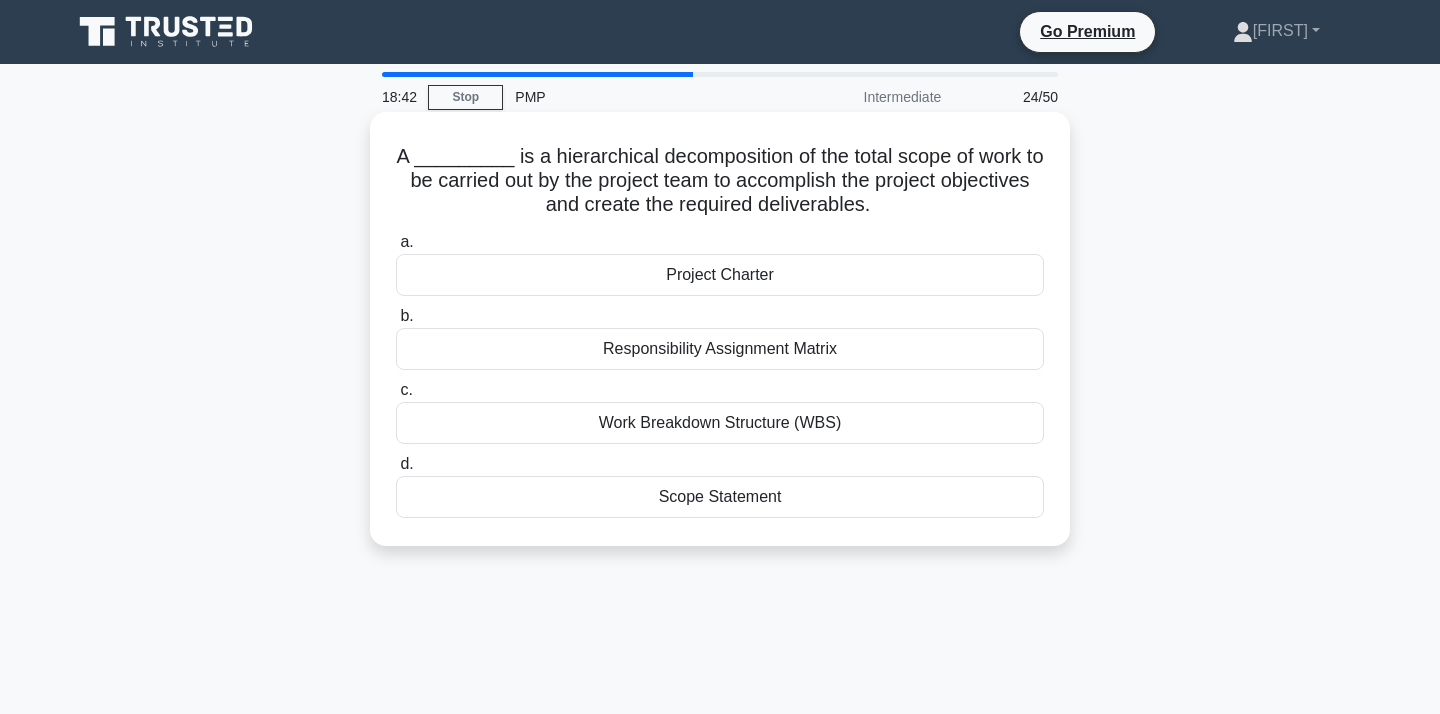 click on "Work Breakdown Structure (WBS)" at bounding box center [720, 423] 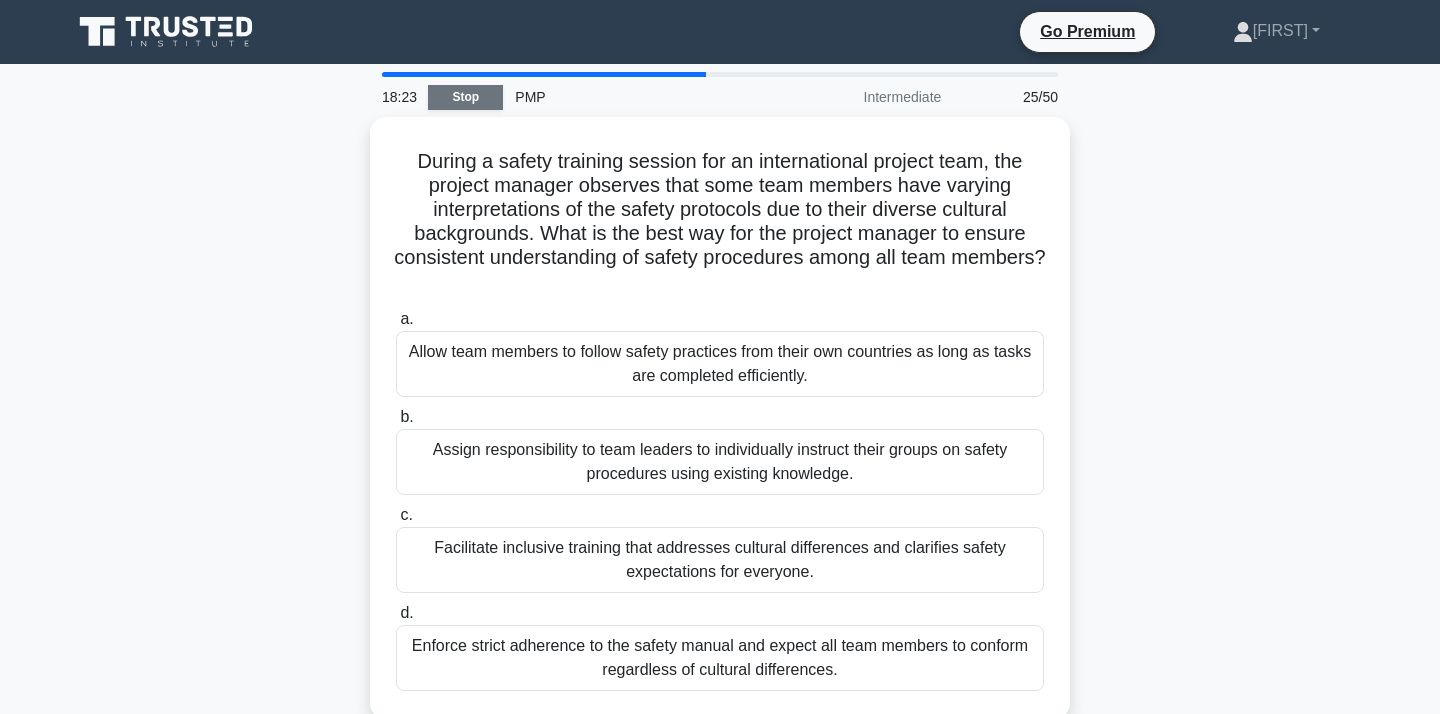 click on "Stop" at bounding box center (465, 97) 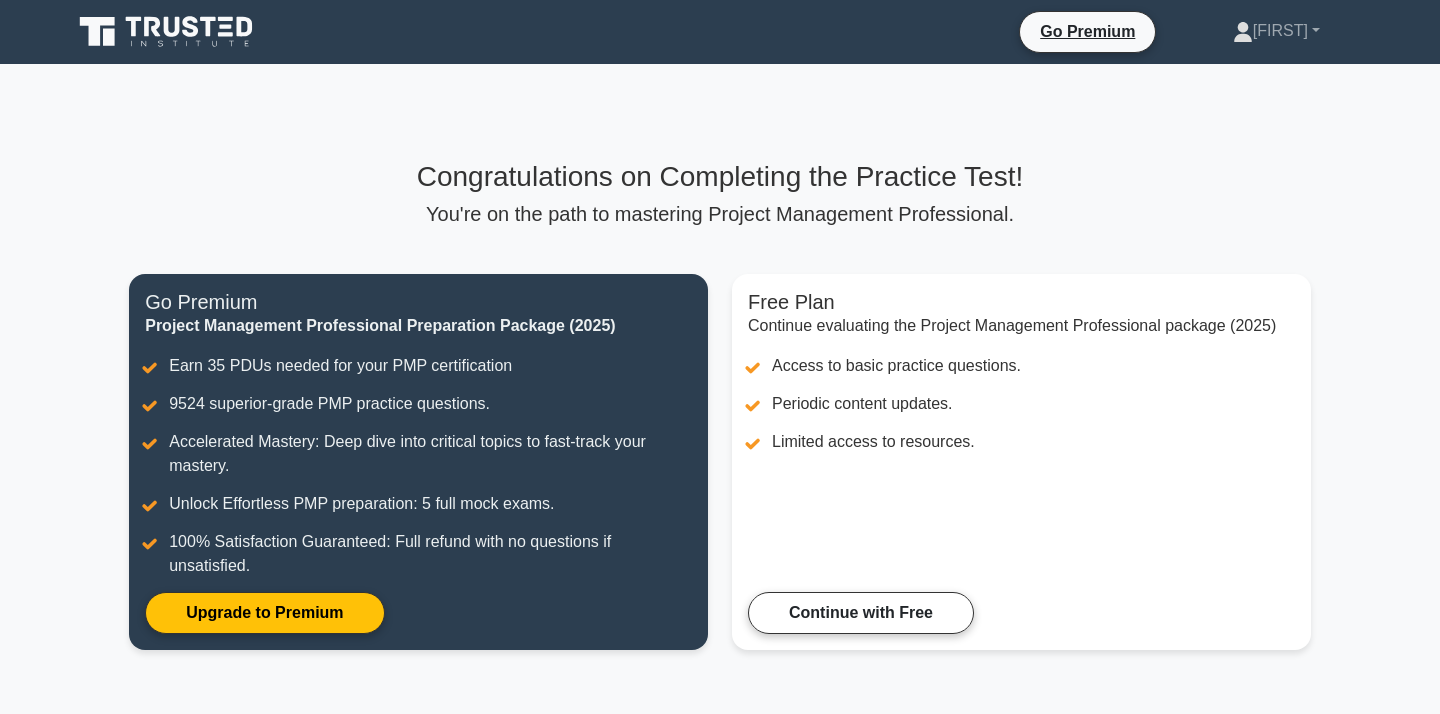 scroll, scrollTop: 0, scrollLeft: 0, axis: both 